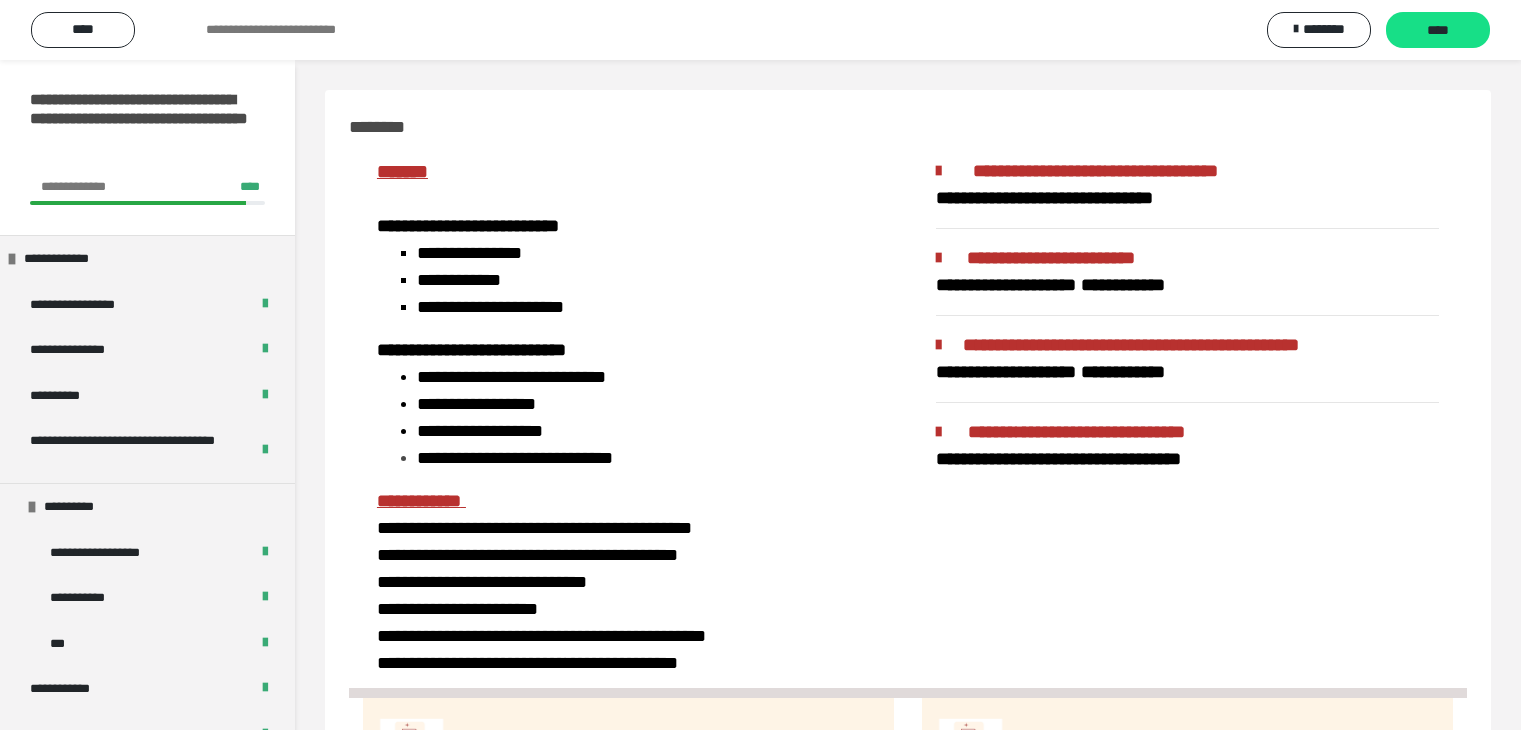 scroll, scrollTop: 1000, scrollLeft: 0, axis: vertical 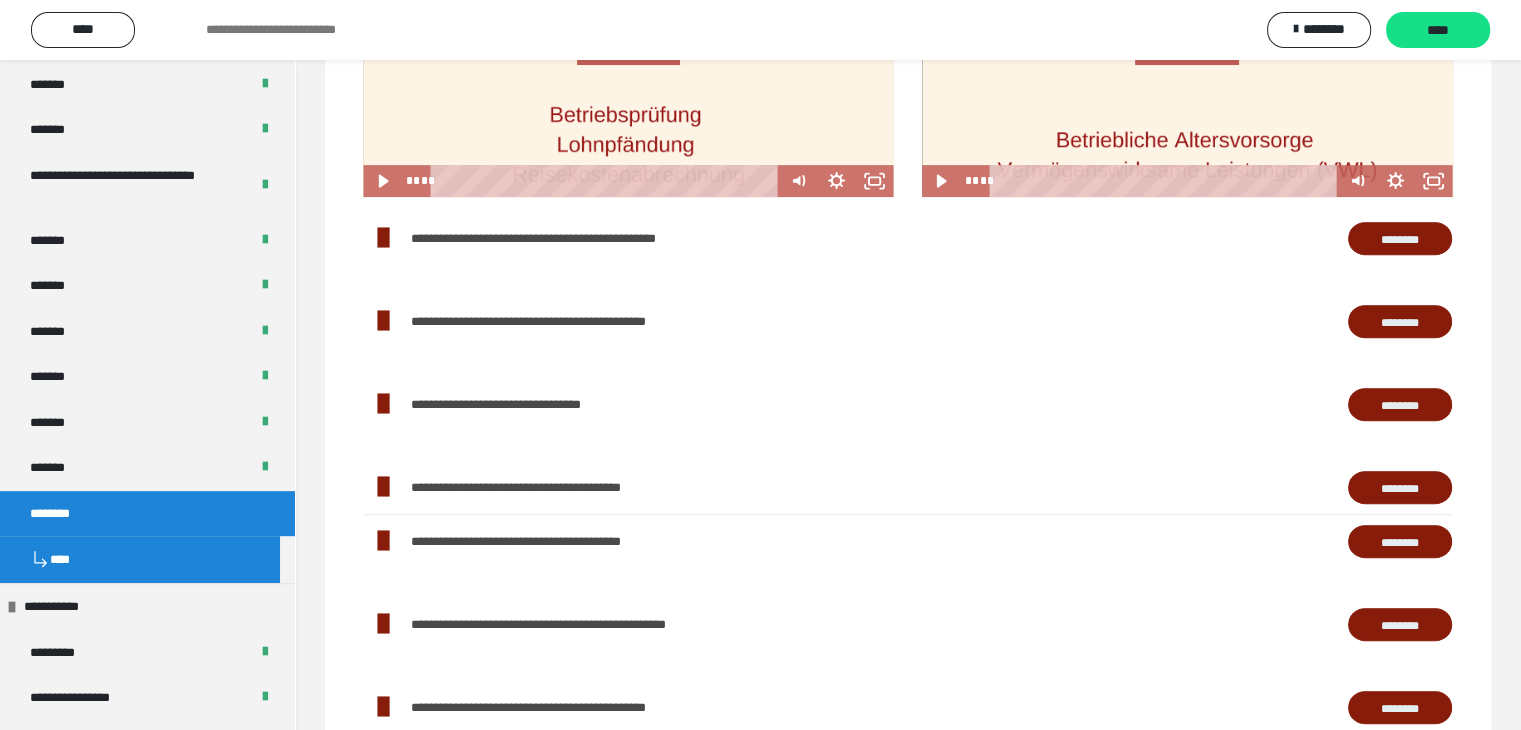 click on "********" at bounding box center [1400, 239] 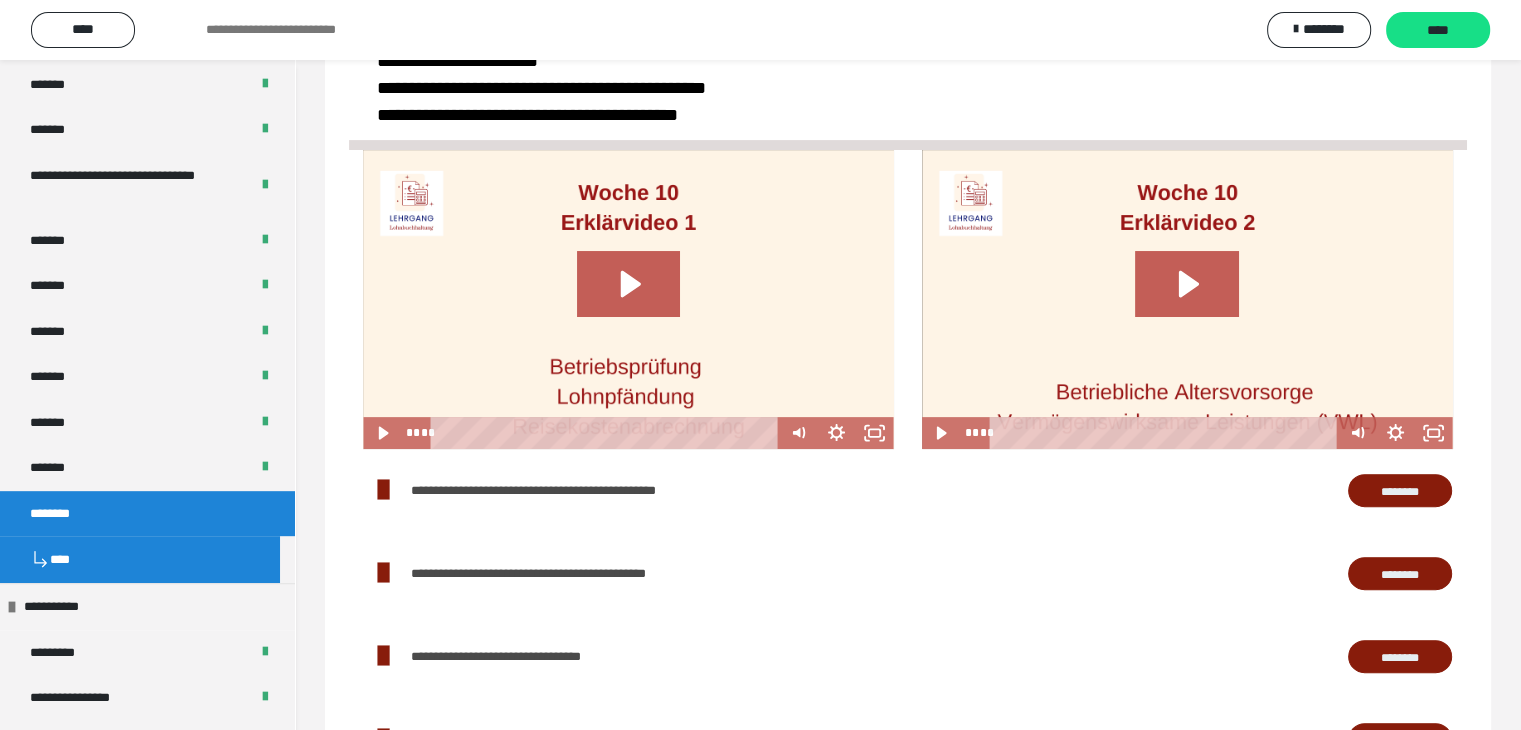 scroll, scrollTop: 600, scrollLeft: 0, axis: vertical 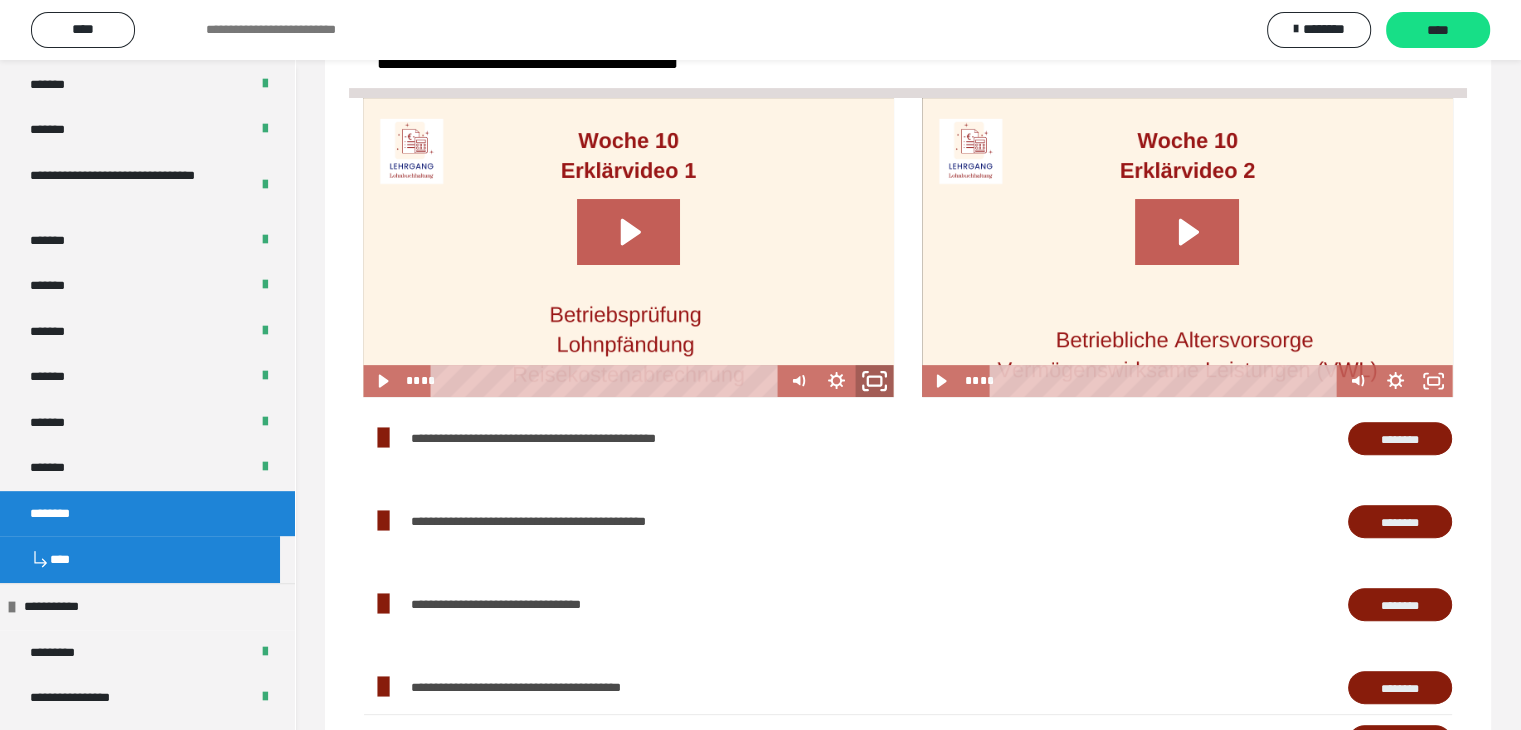click 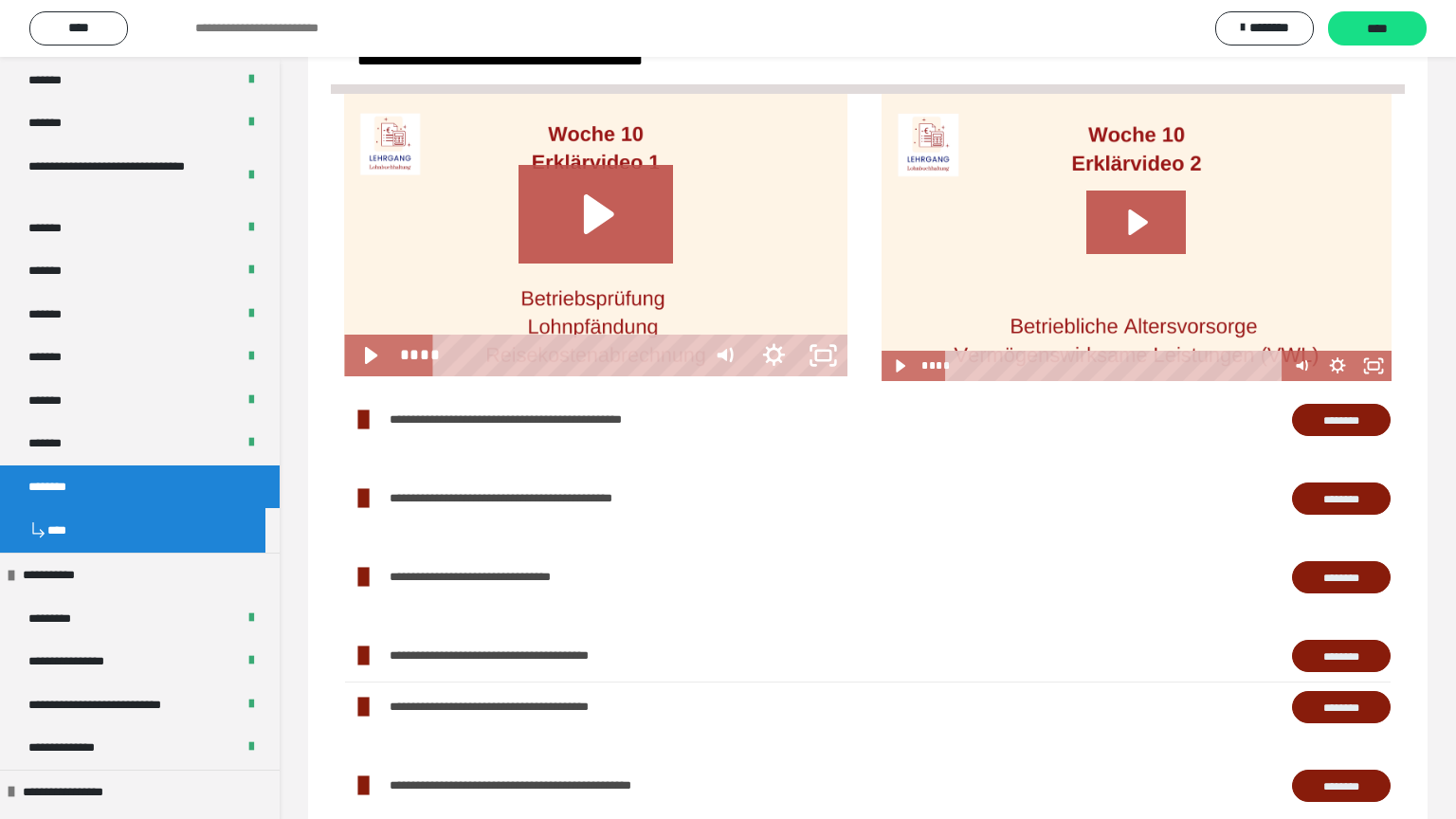 type 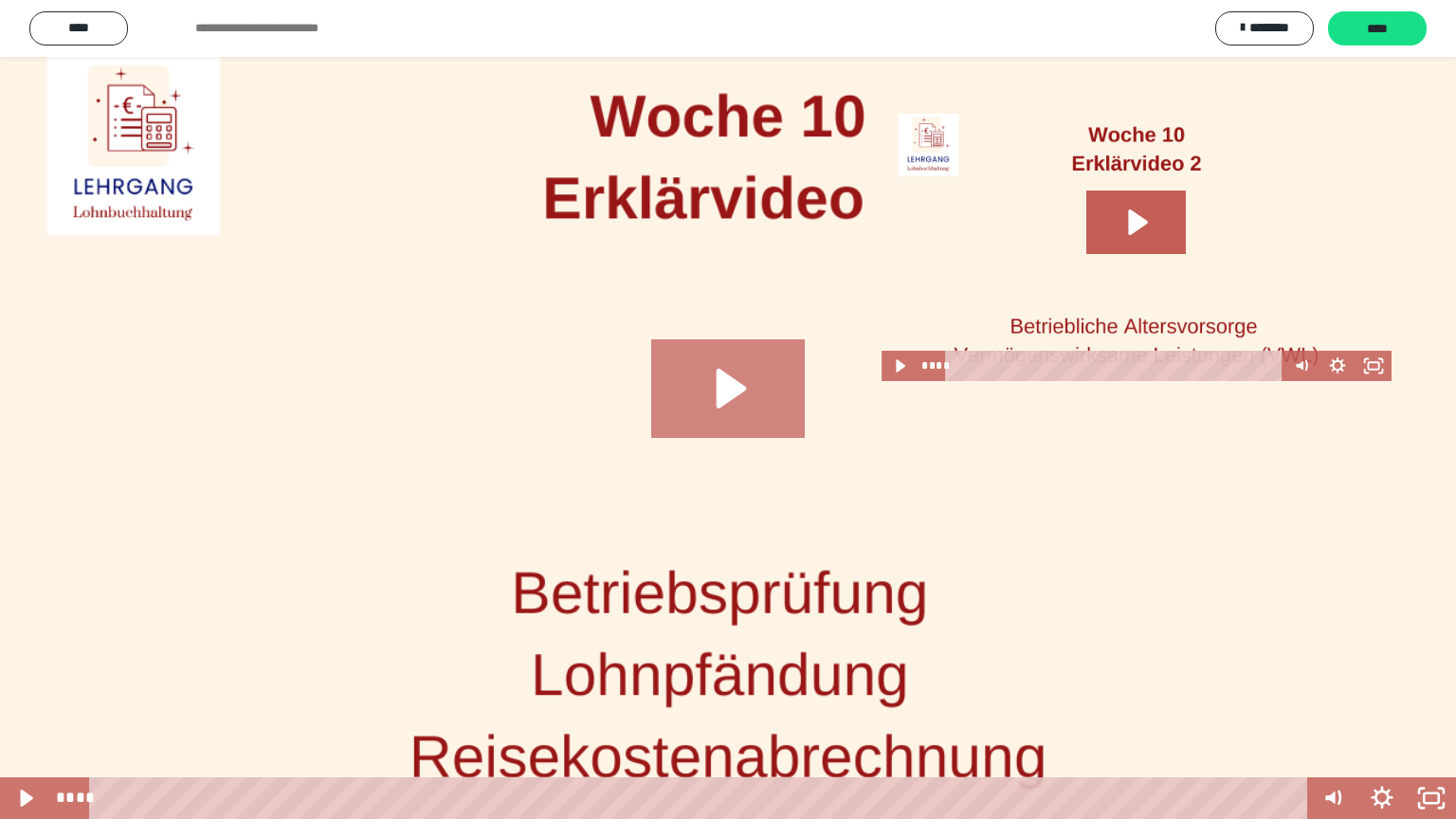 click 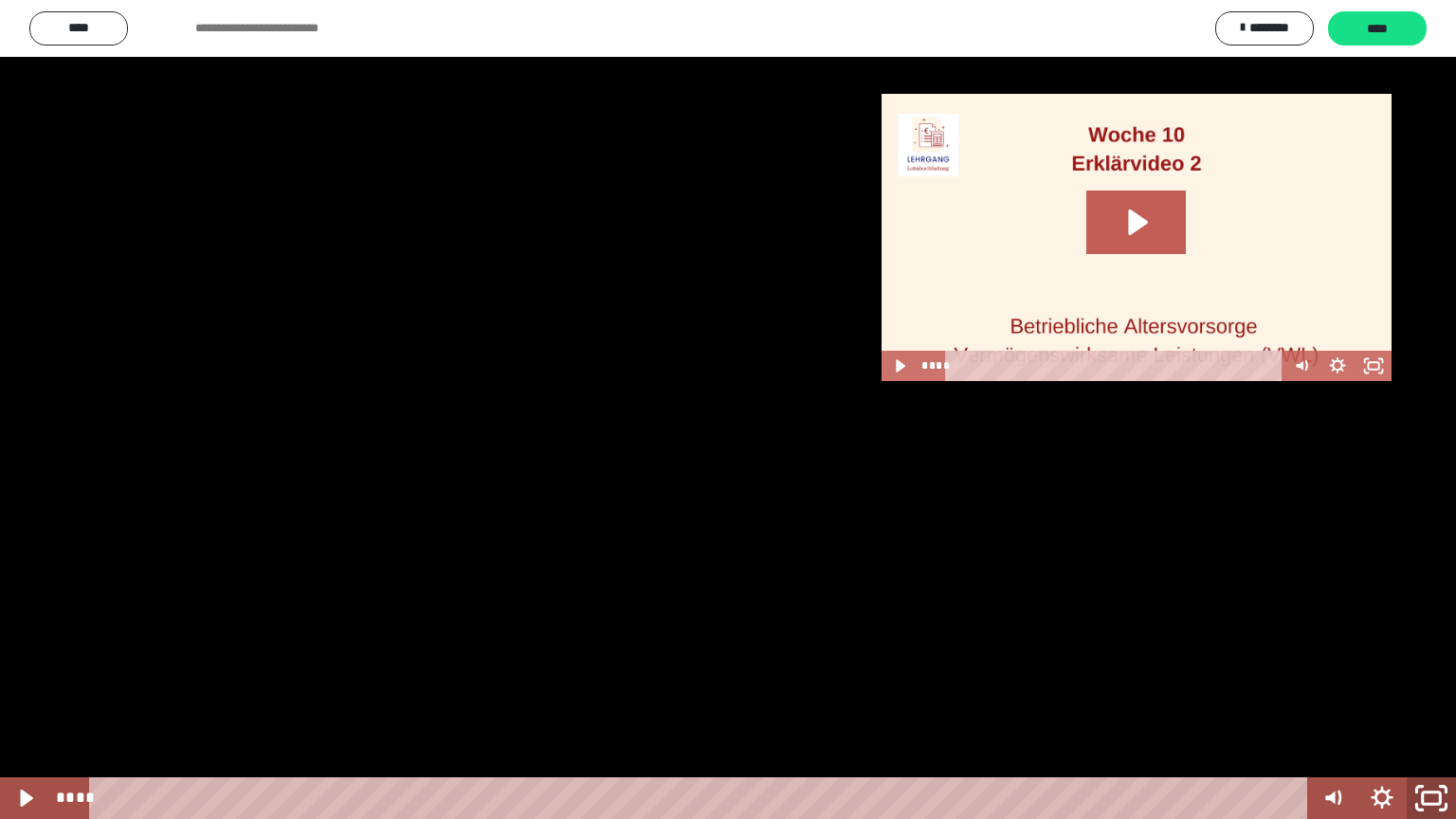 click 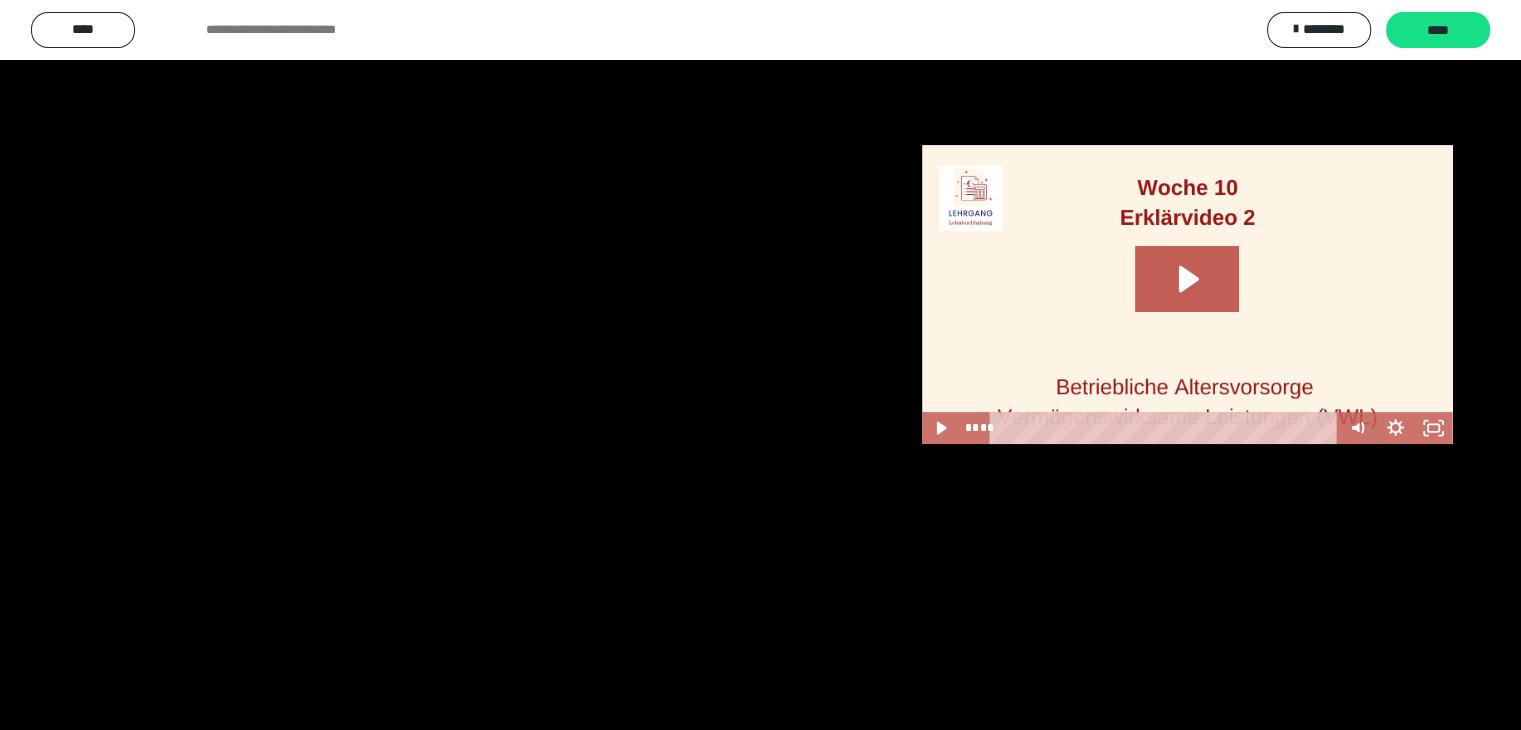 scroll, scrollTop: 600, scrollLeft: 0, axis: vertical 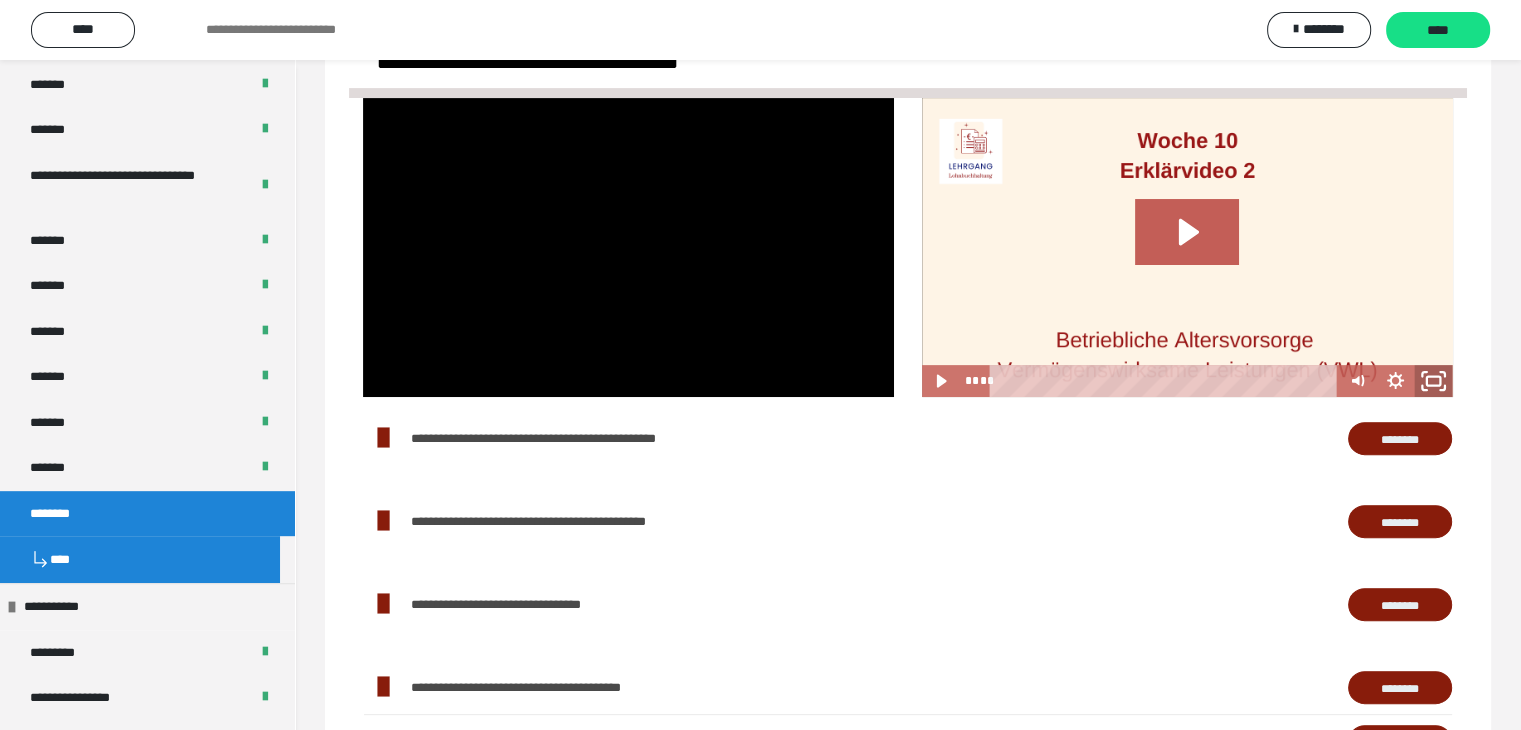 click 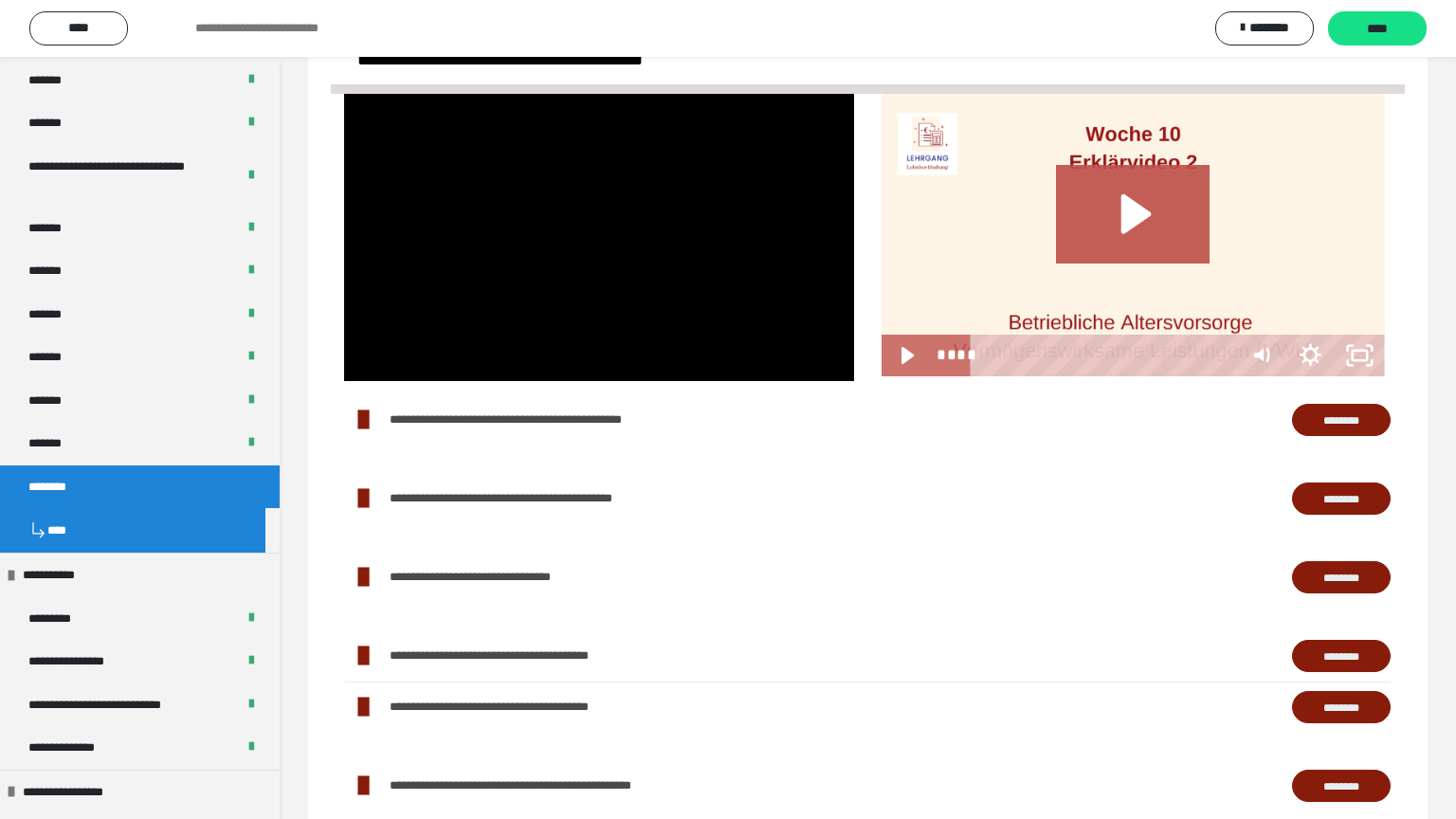 type 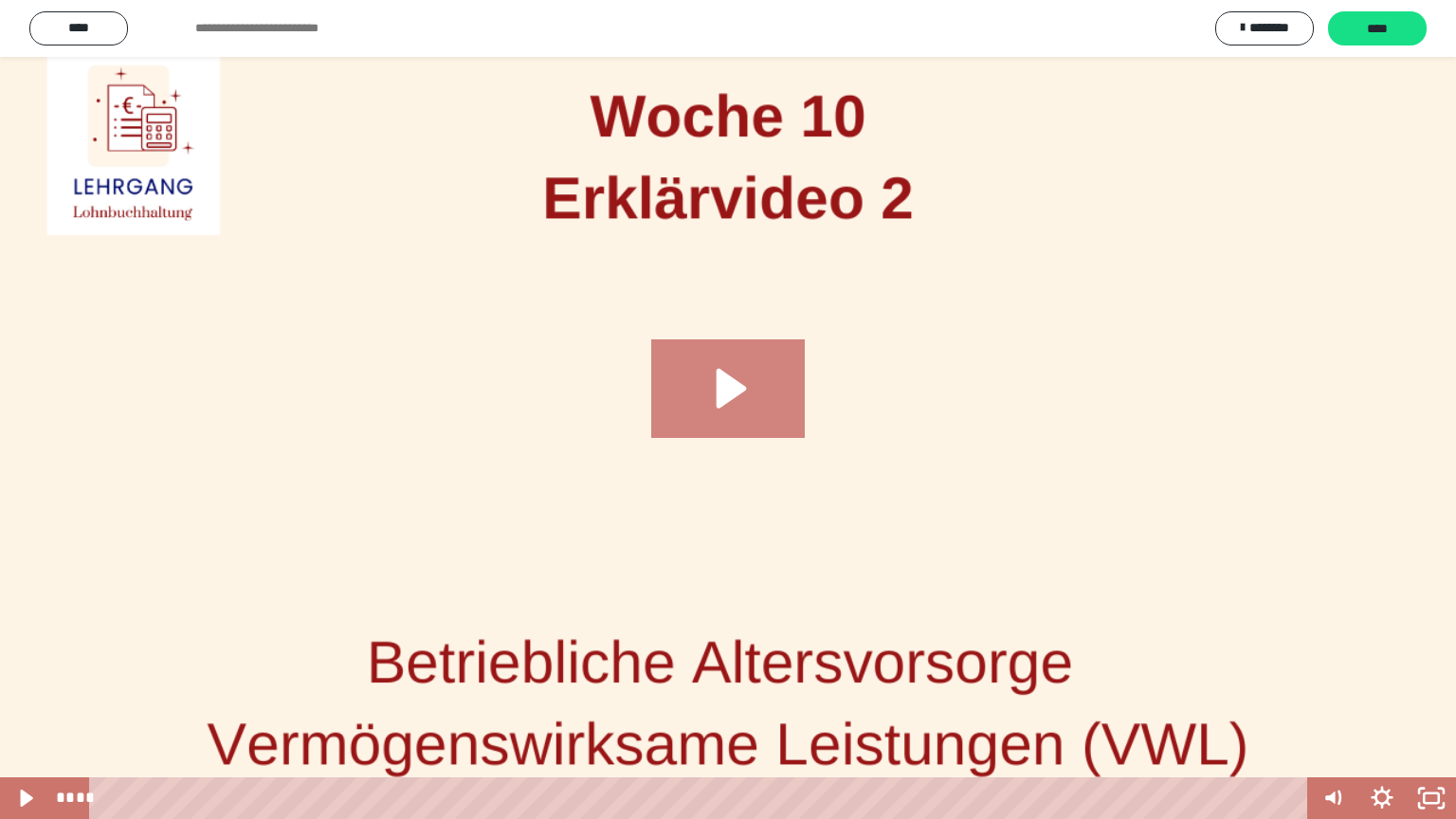 click 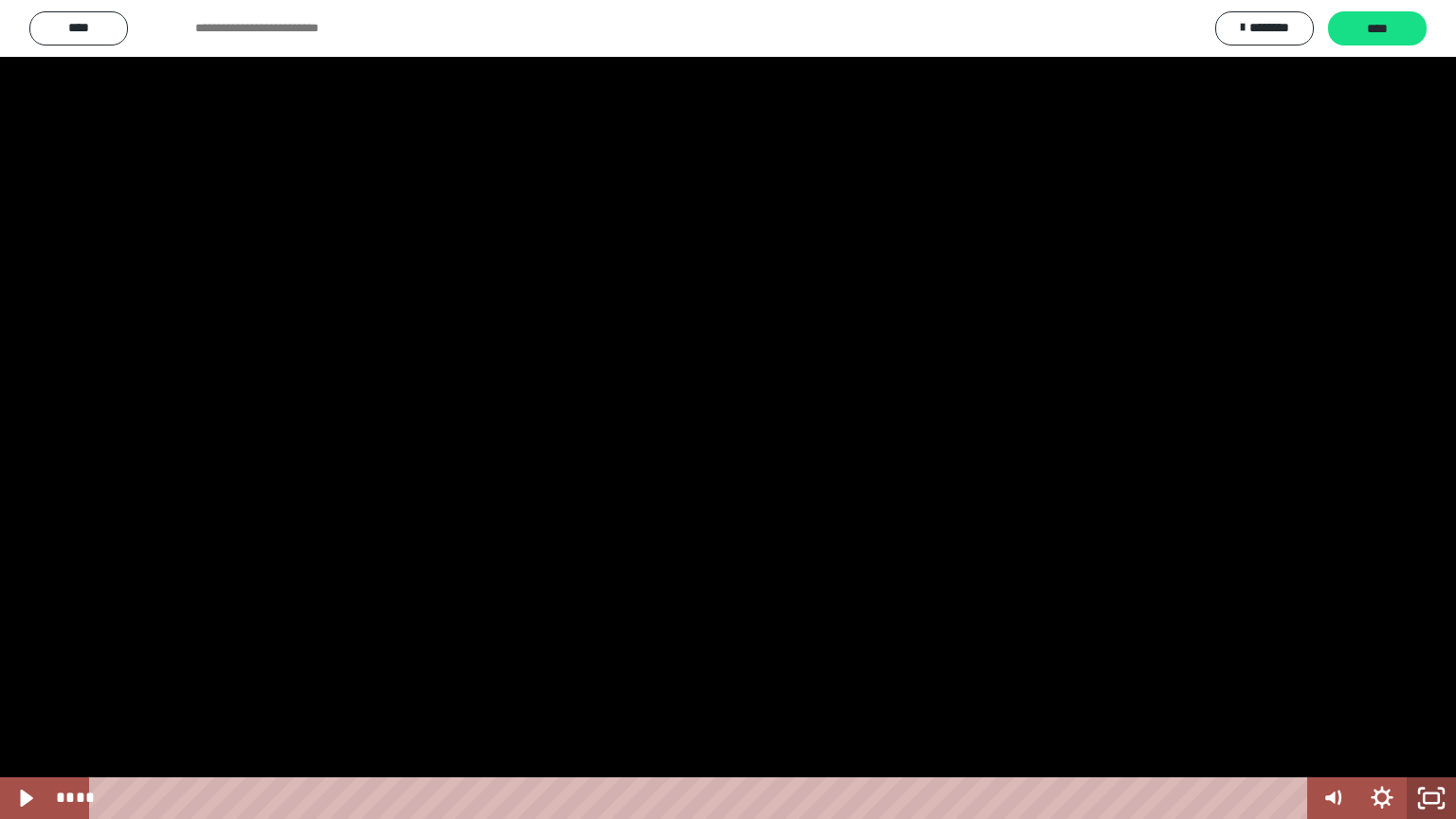 drag, startPoint x: 1429, startPoint y: 792, endPoint x: 1455, endPoint y: 511, distance: 282.20028 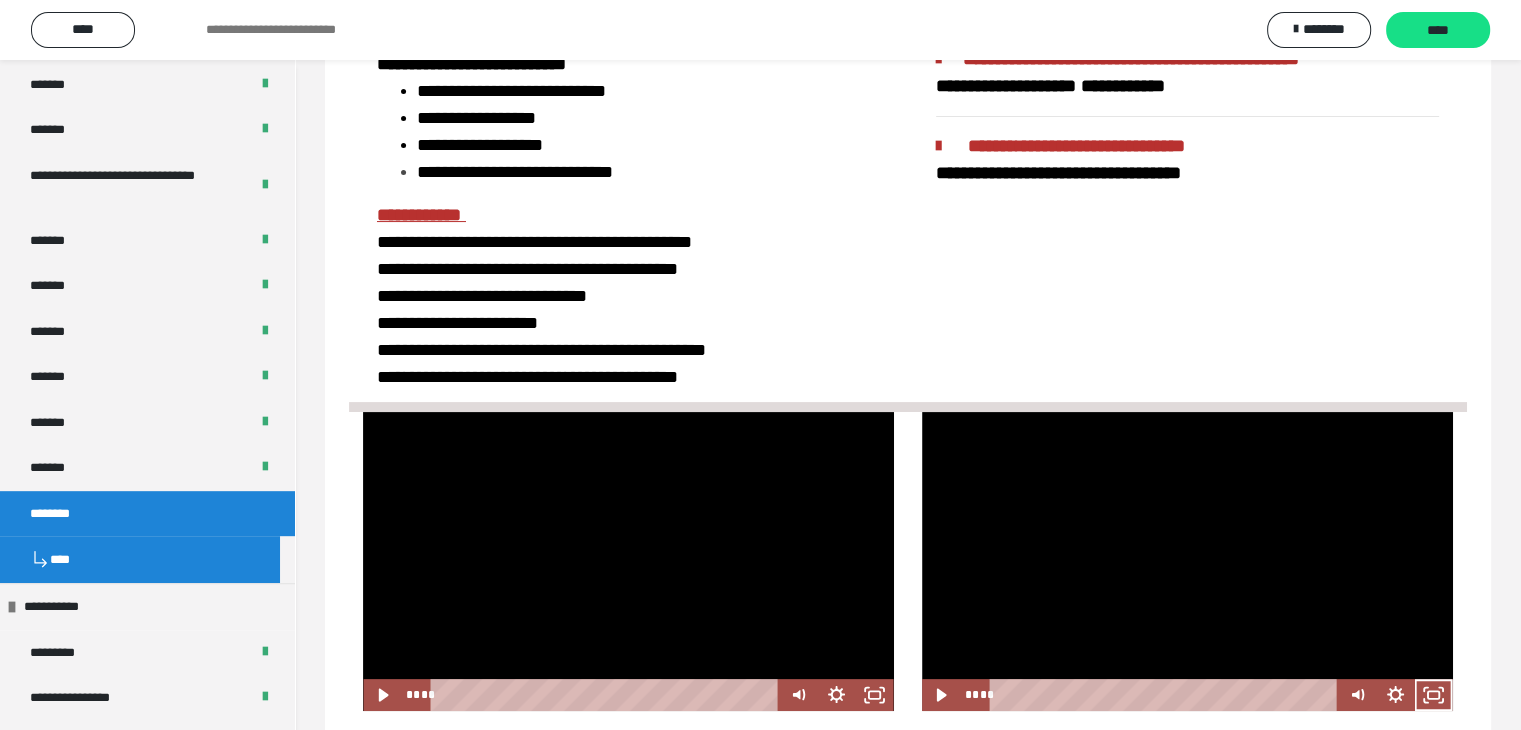 scroll, scrollTop: 0, scrollLeft: 0, axis: both 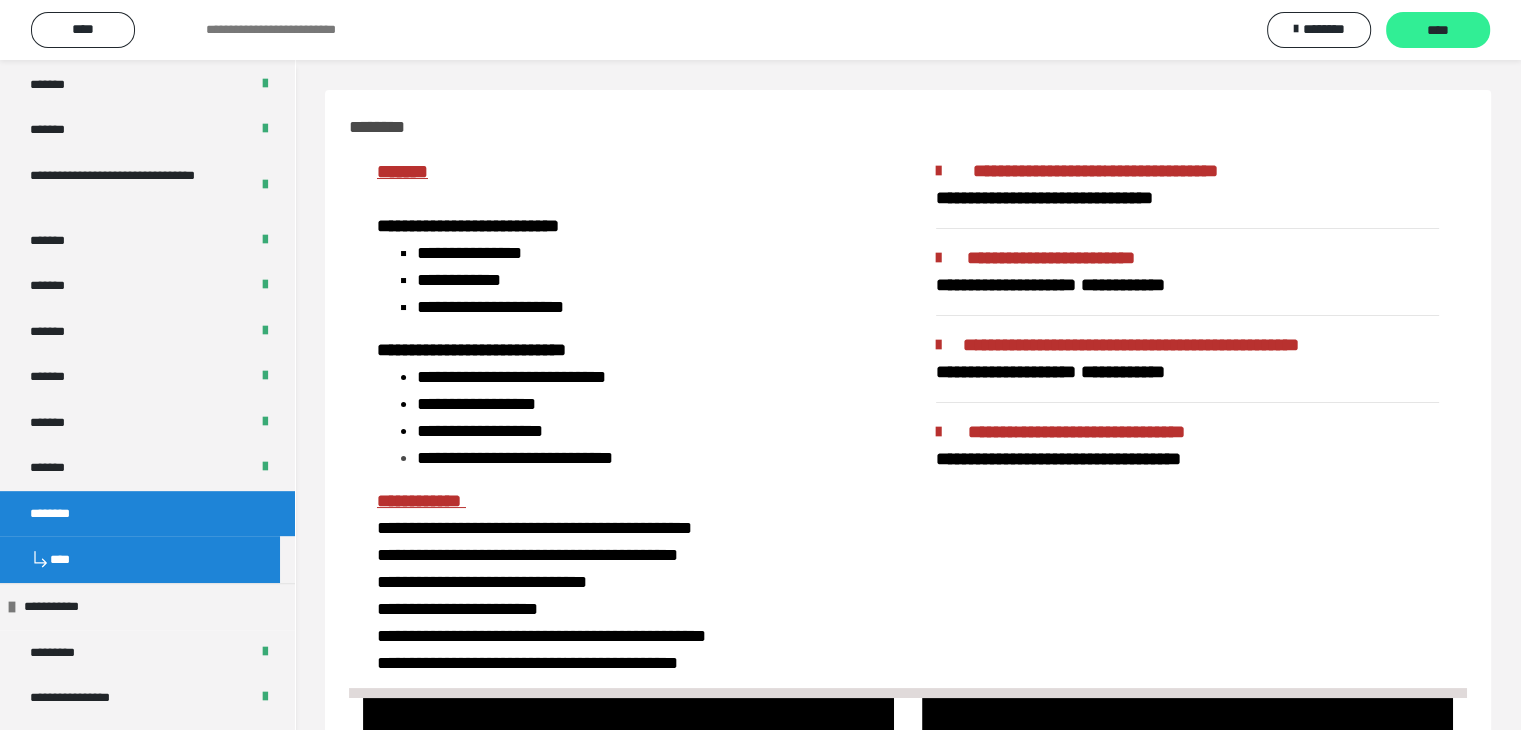 click on "****" at bounding box center (1438, 31) 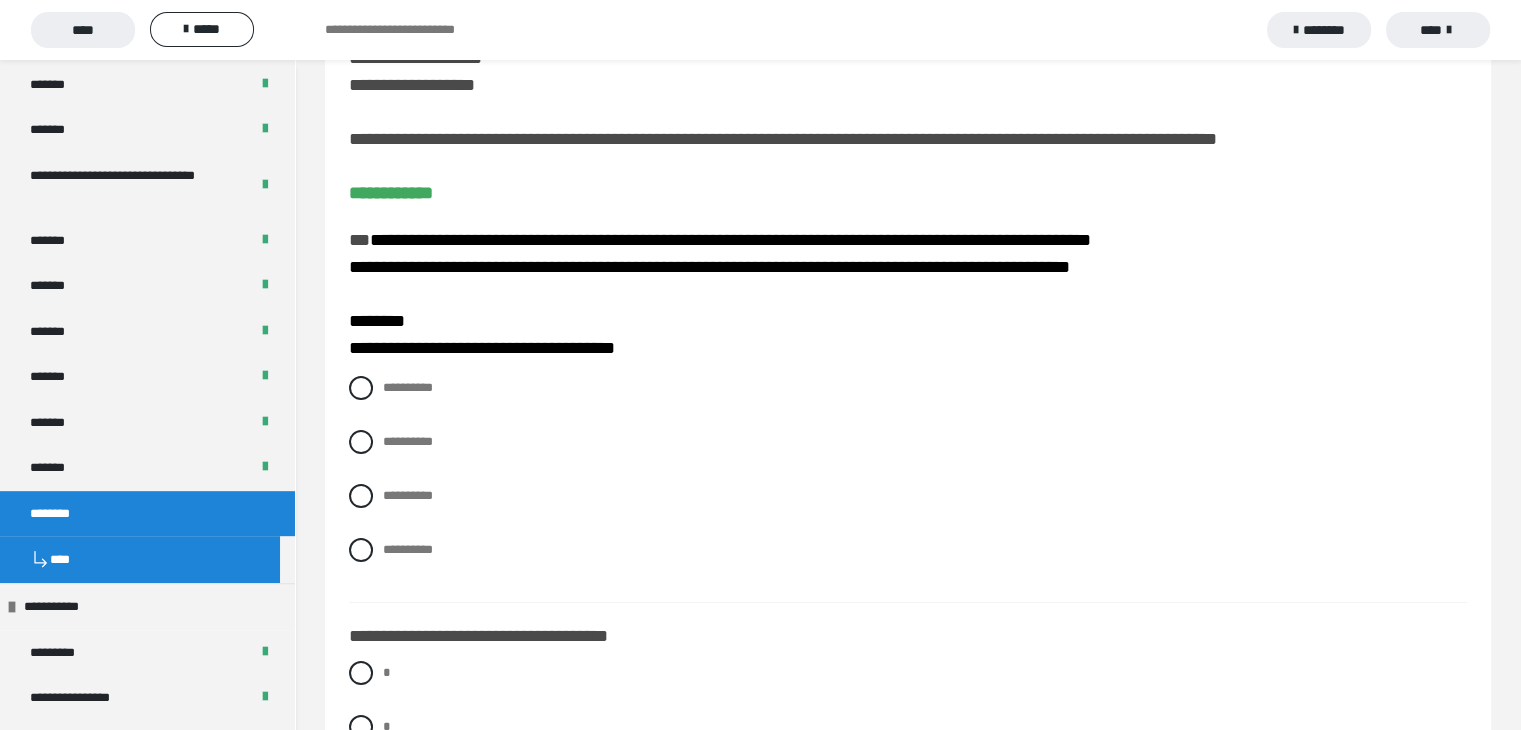 scroll, scrollTop: 100, scrollLeft: 0, axis: vertical 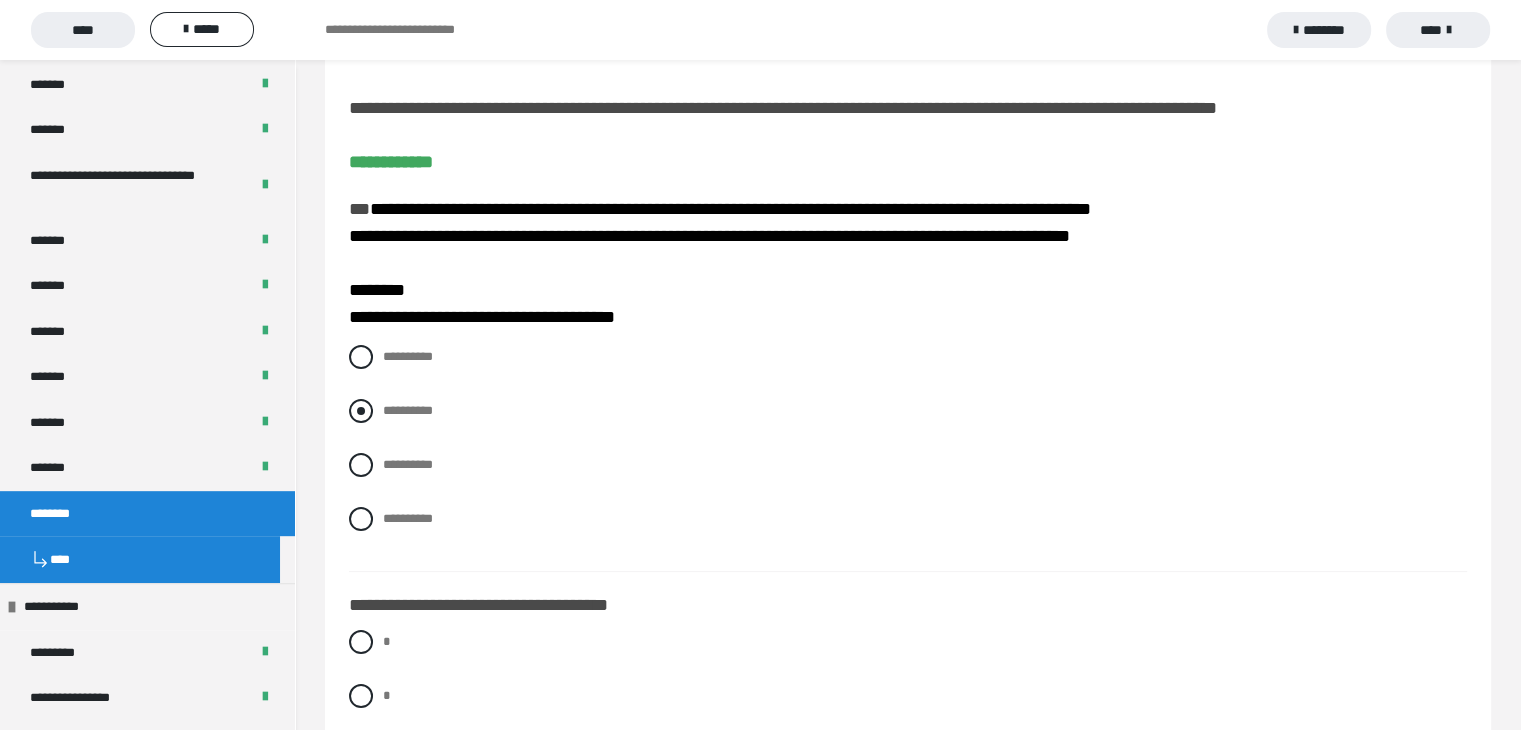 click at bounding box center (361, 411) 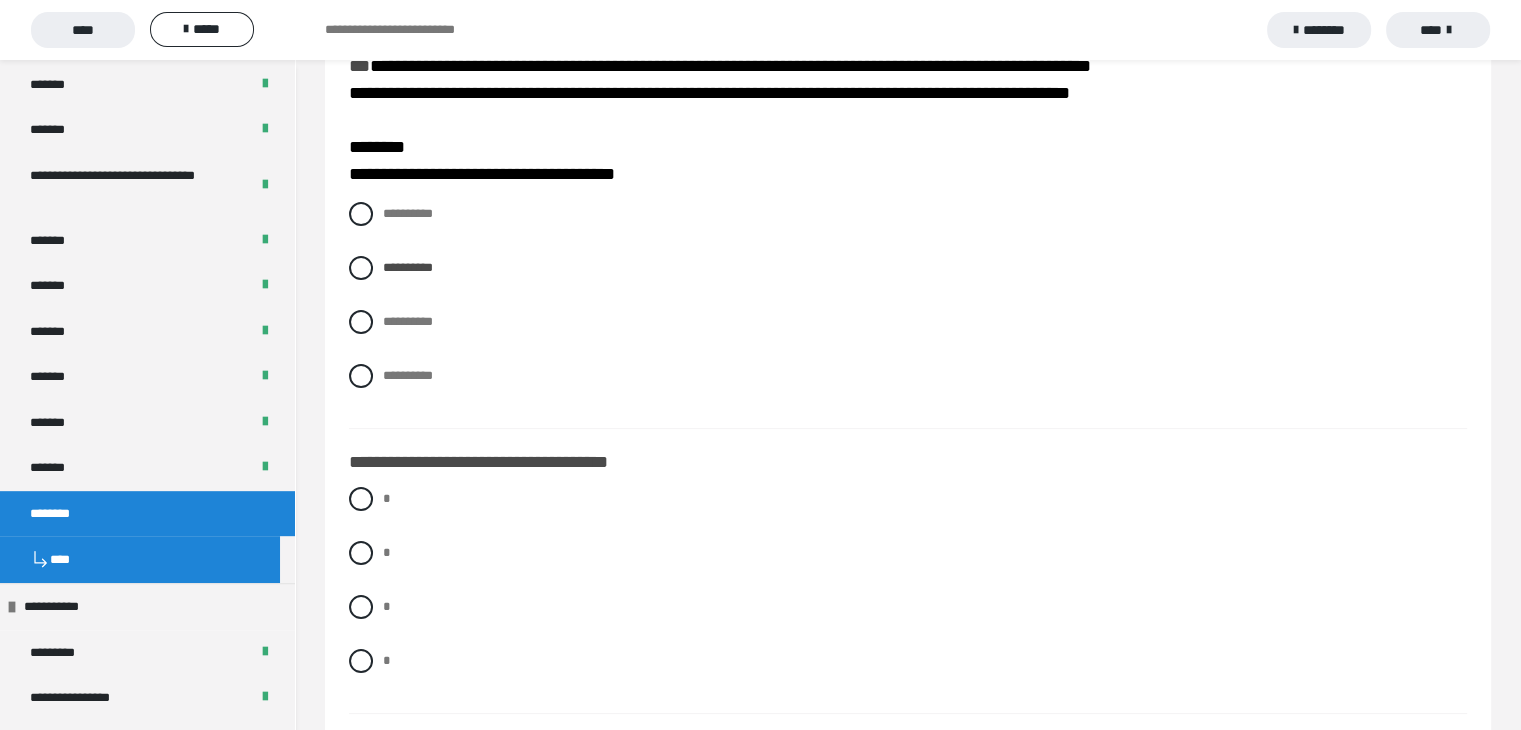 scroll, scrollTop: 400, scrollLeft: 0, axis: vertical 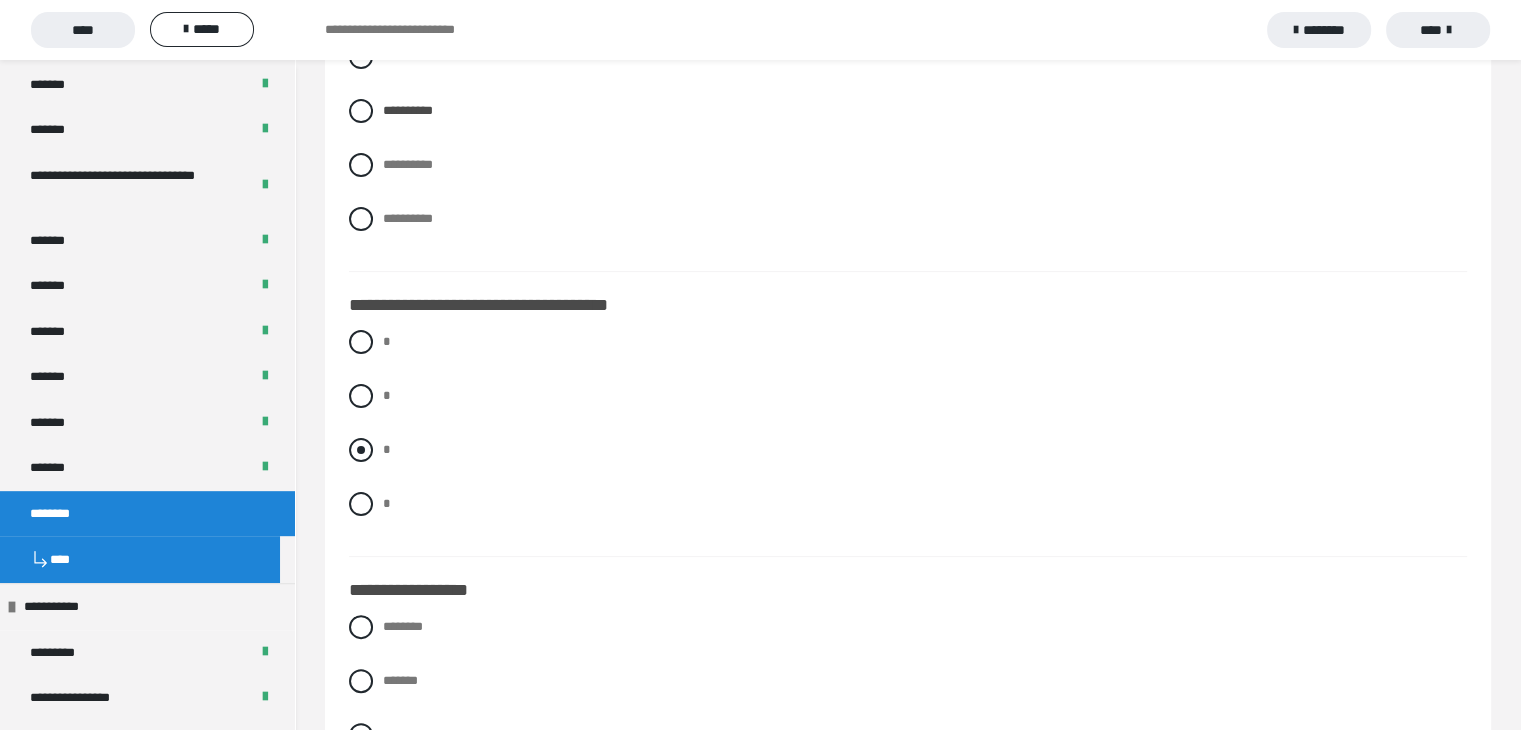 drag, startPoint x: 364, startPoint y: 459, endPoint x: 424, endPoint y: 462, distance: 60.074955 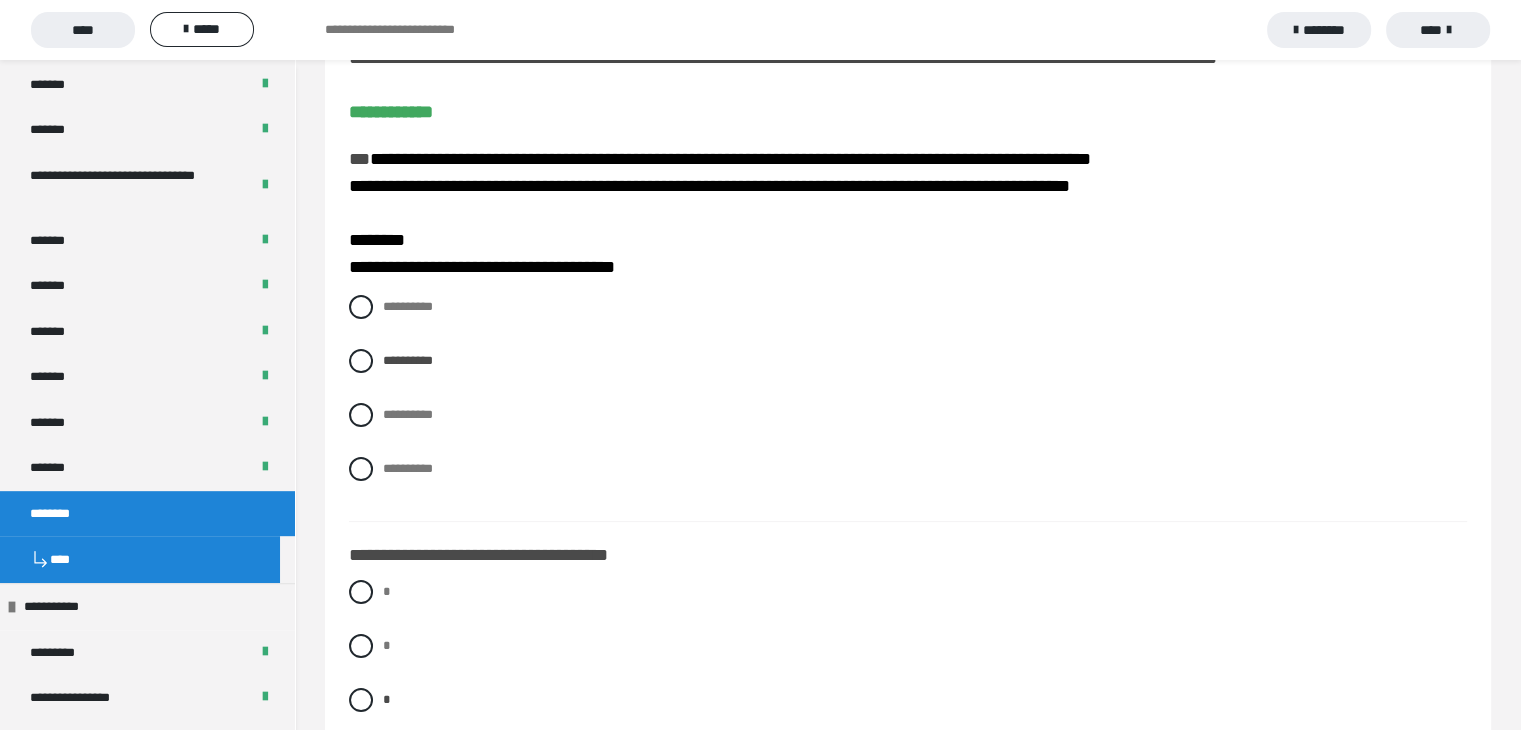 scroll, scrollTop: 500, scrollLeft: 0, axis: vertical 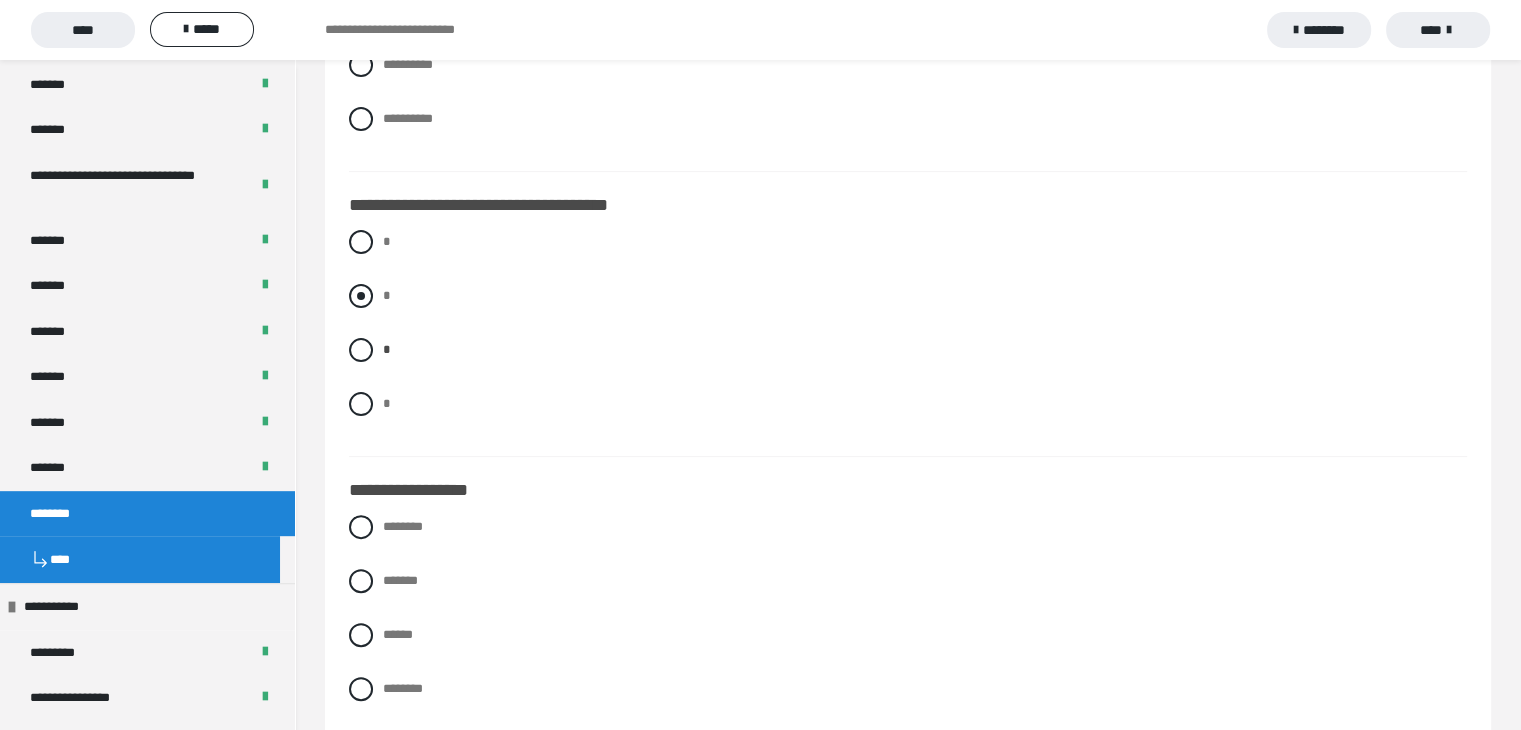 click at bounding box center (361, 296) 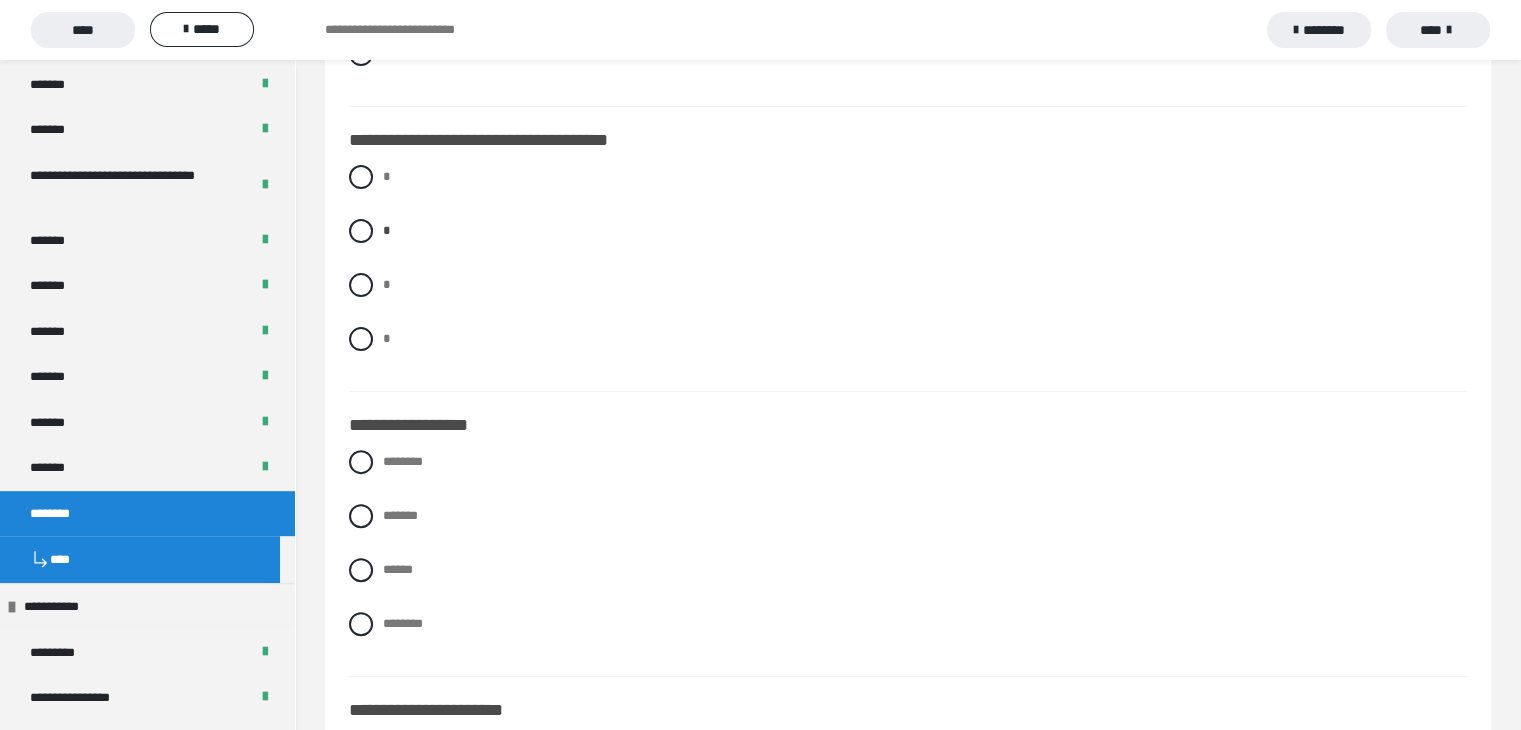 scroll, scrollTop: 600, scrollLeft: 0, axis: vertical 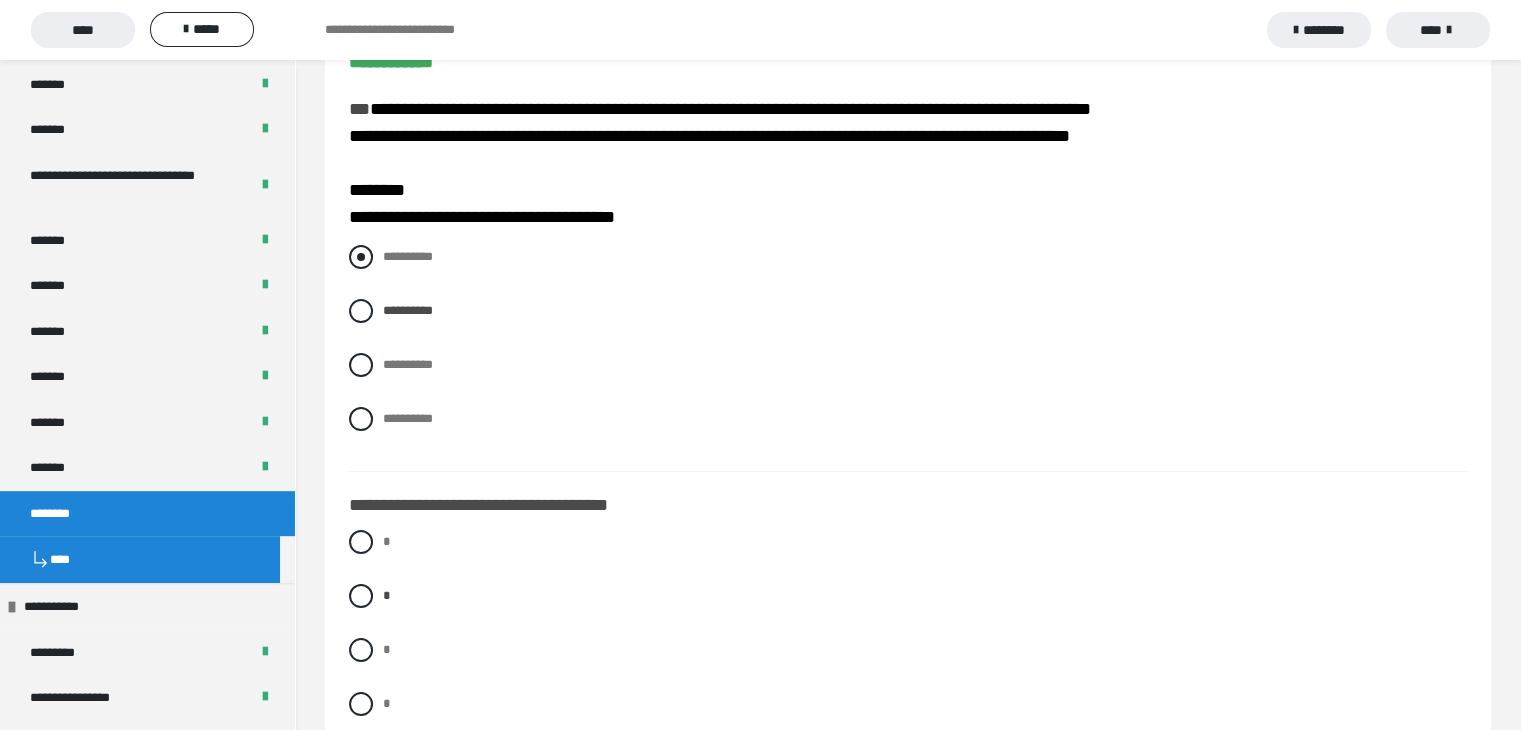 click at bounding box center [361, 257] 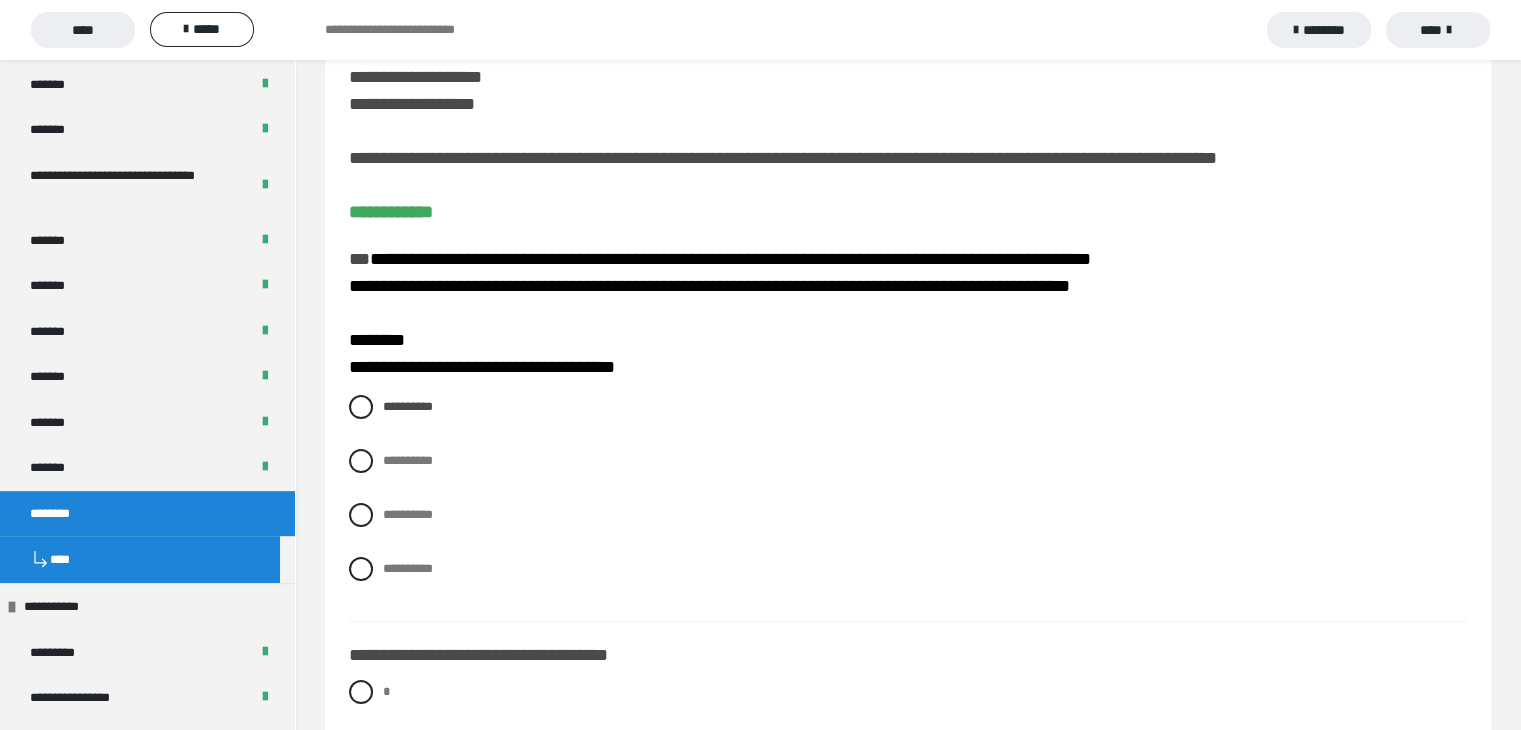 scroll, scrollTop: 0, scrollLeft: 0, axis: both 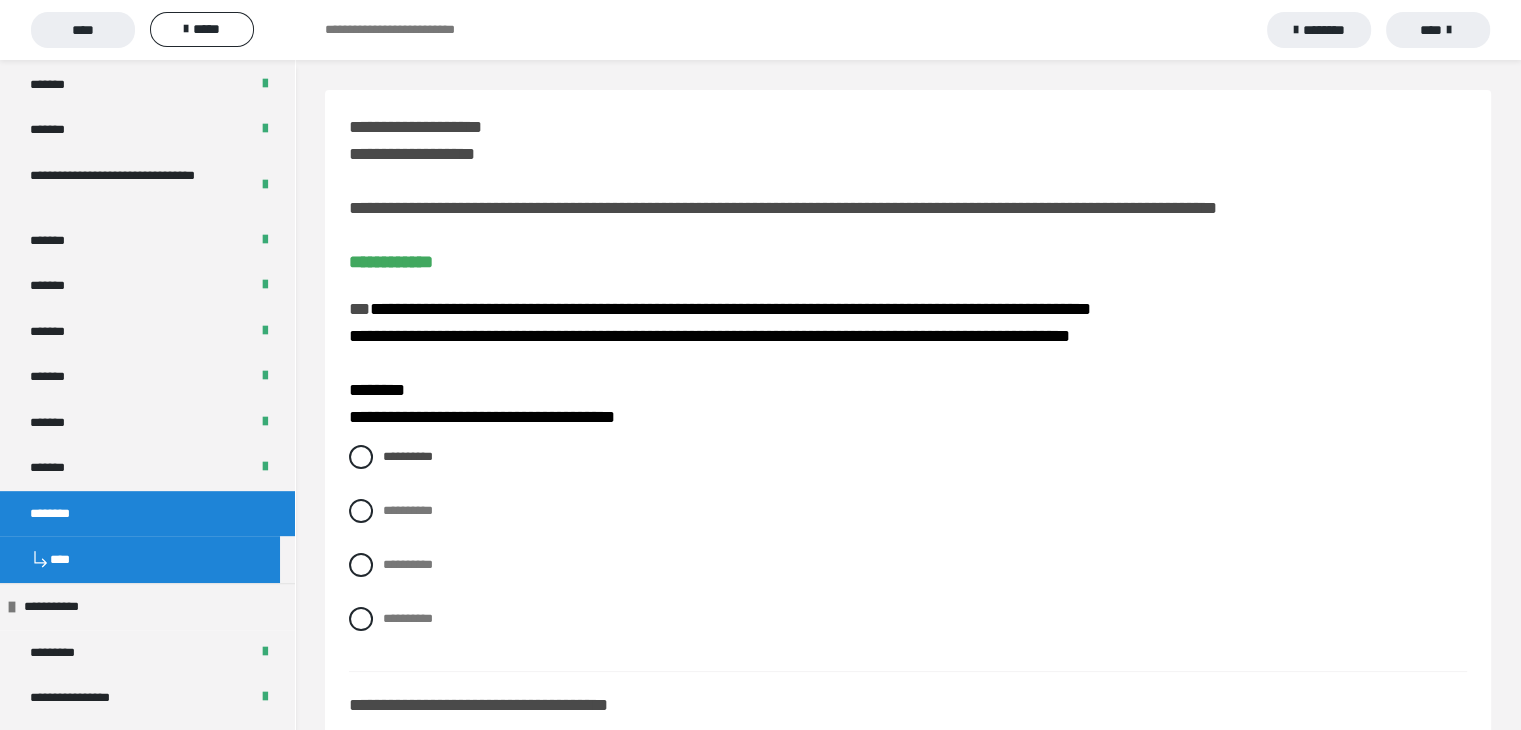 click on "**********" at bounding box center (908, 365) 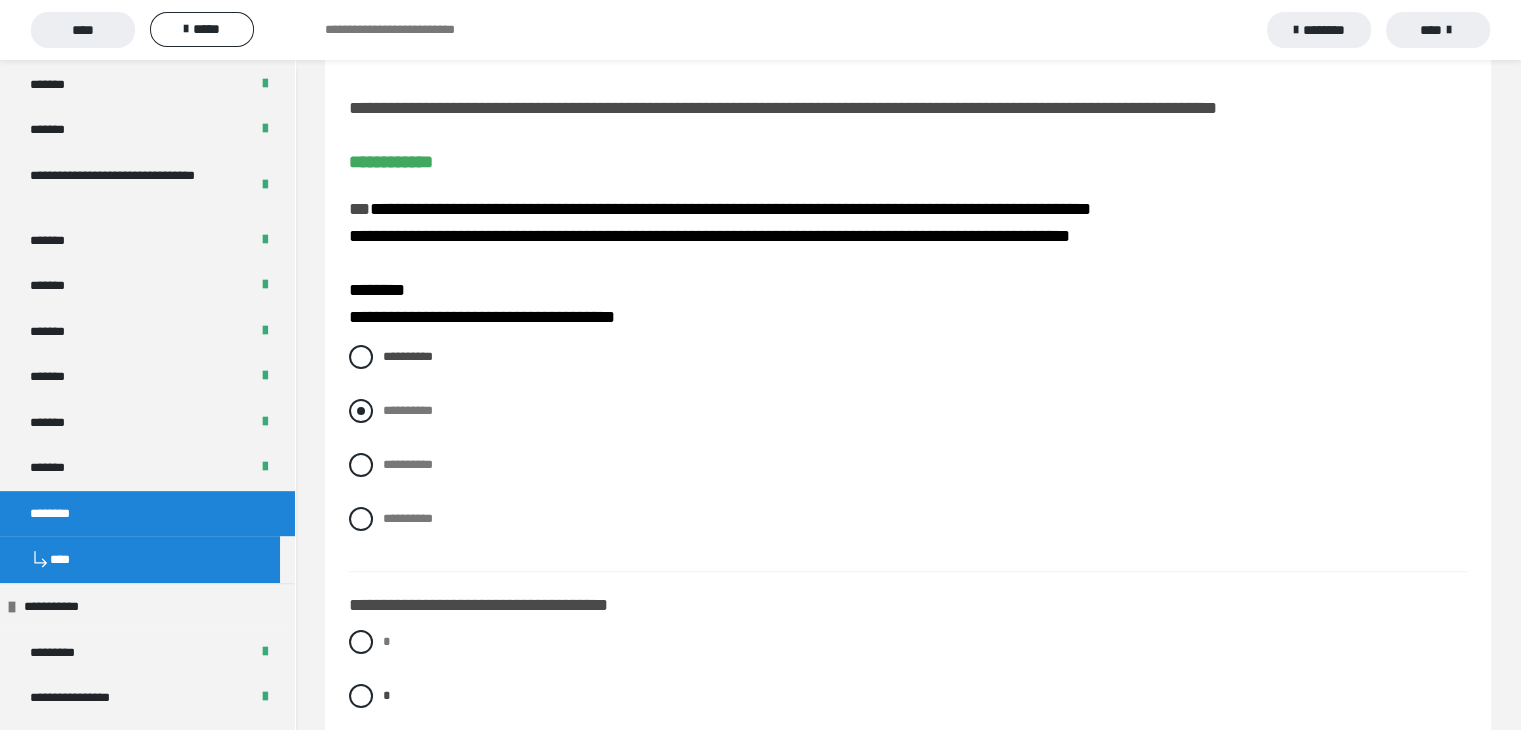 scroll, scrollTop: 200, scrollLeft: 0, axis: vertical 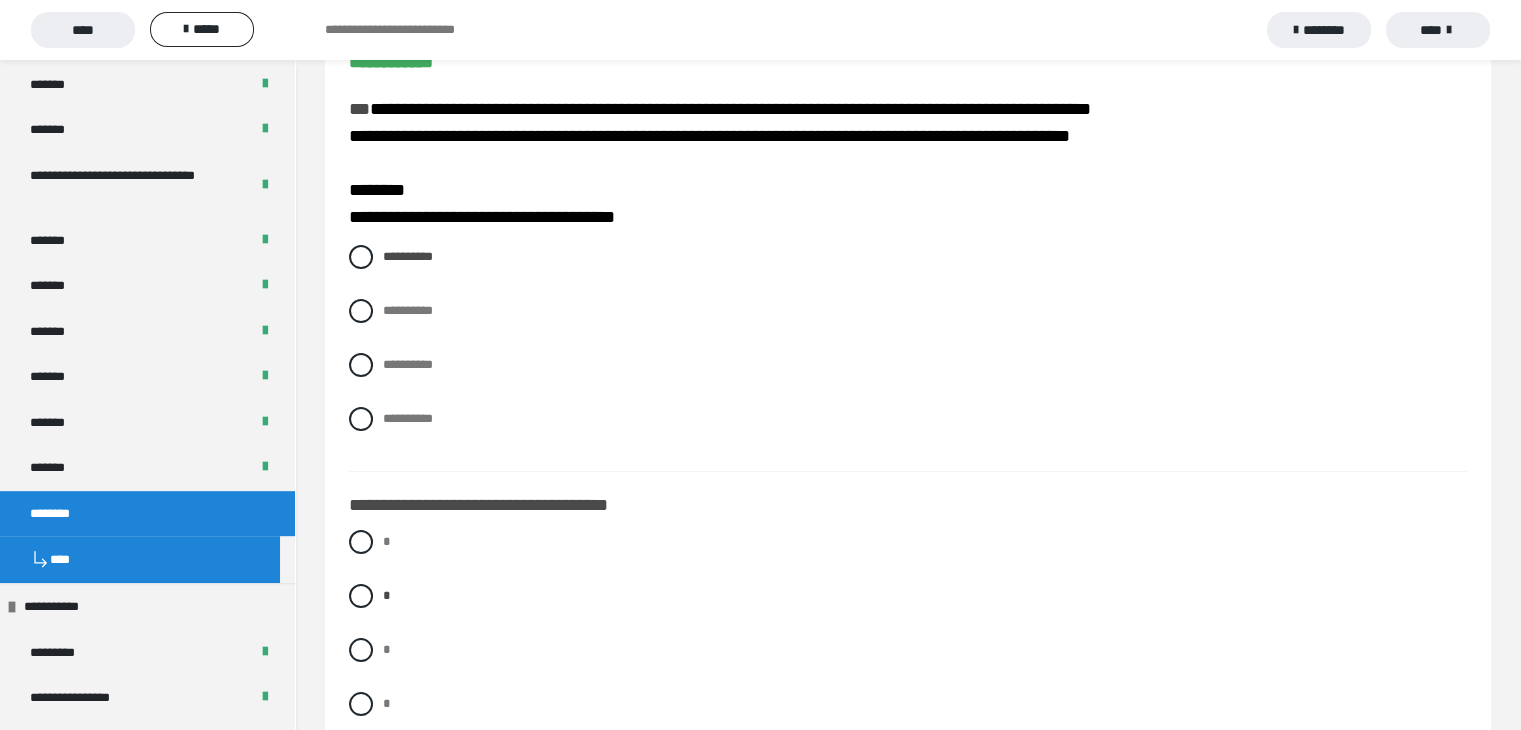 click on "* * * *" at bounding box center (908, 638) 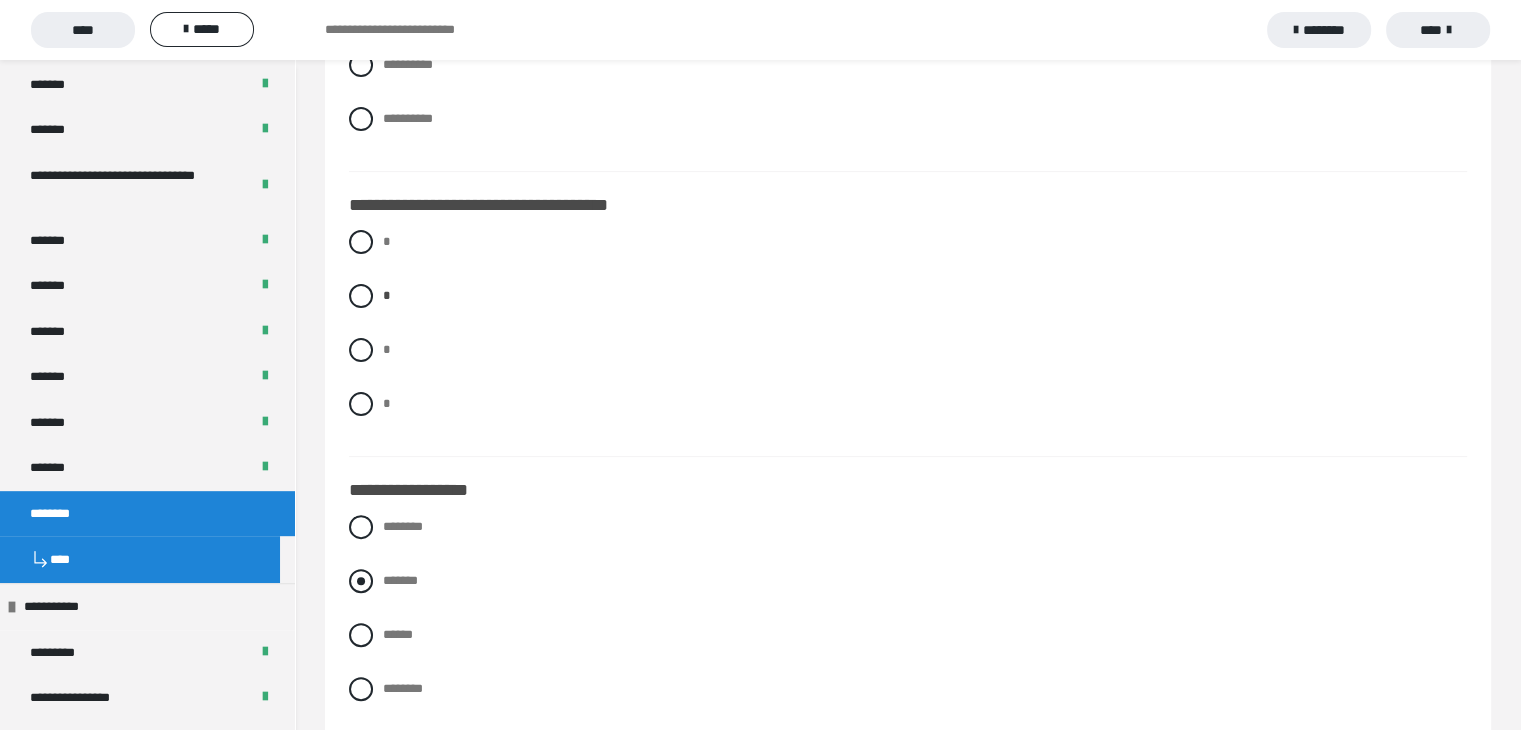 scroll, scrollTop: 600, scrollLeft: 0, axis: vertical 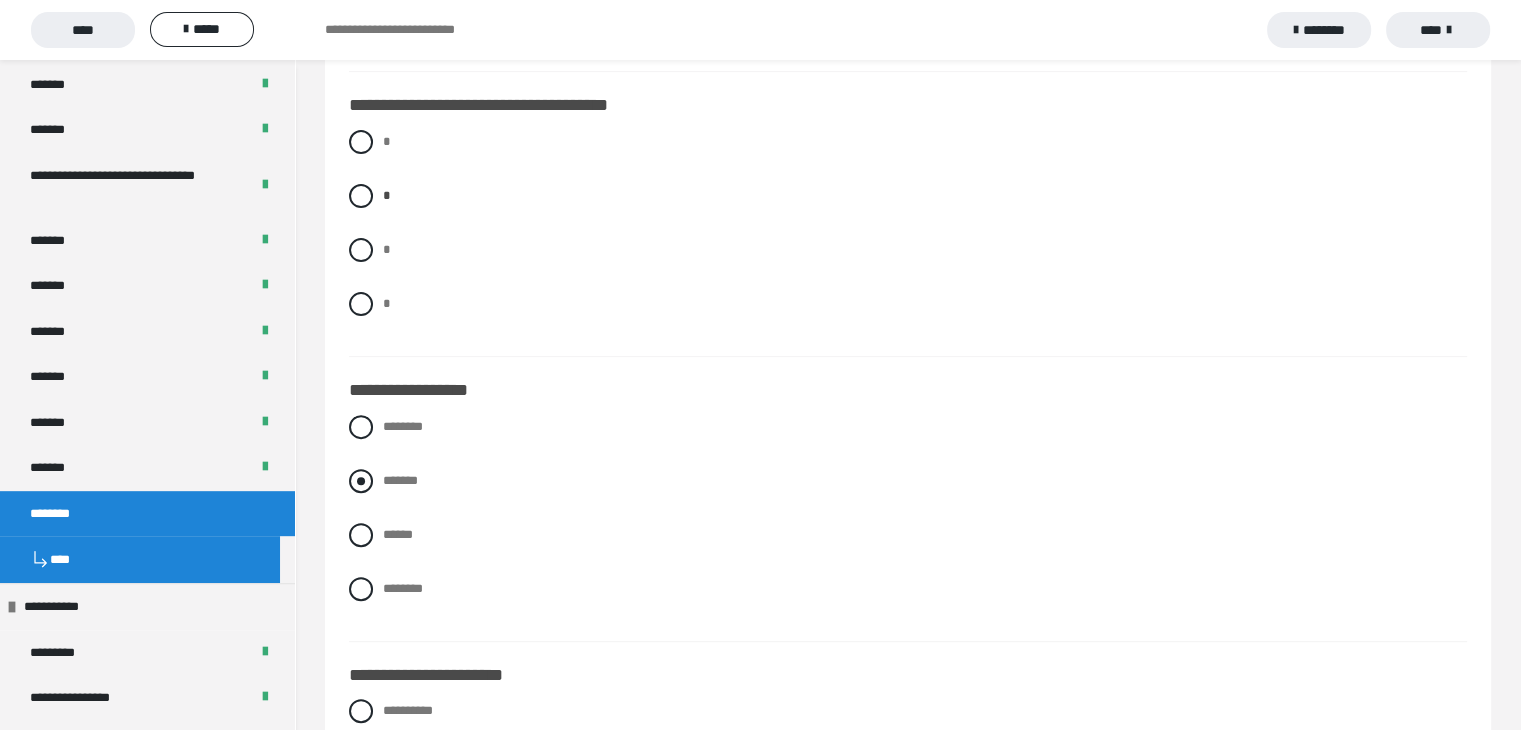 click at bounding box center (361, 481) 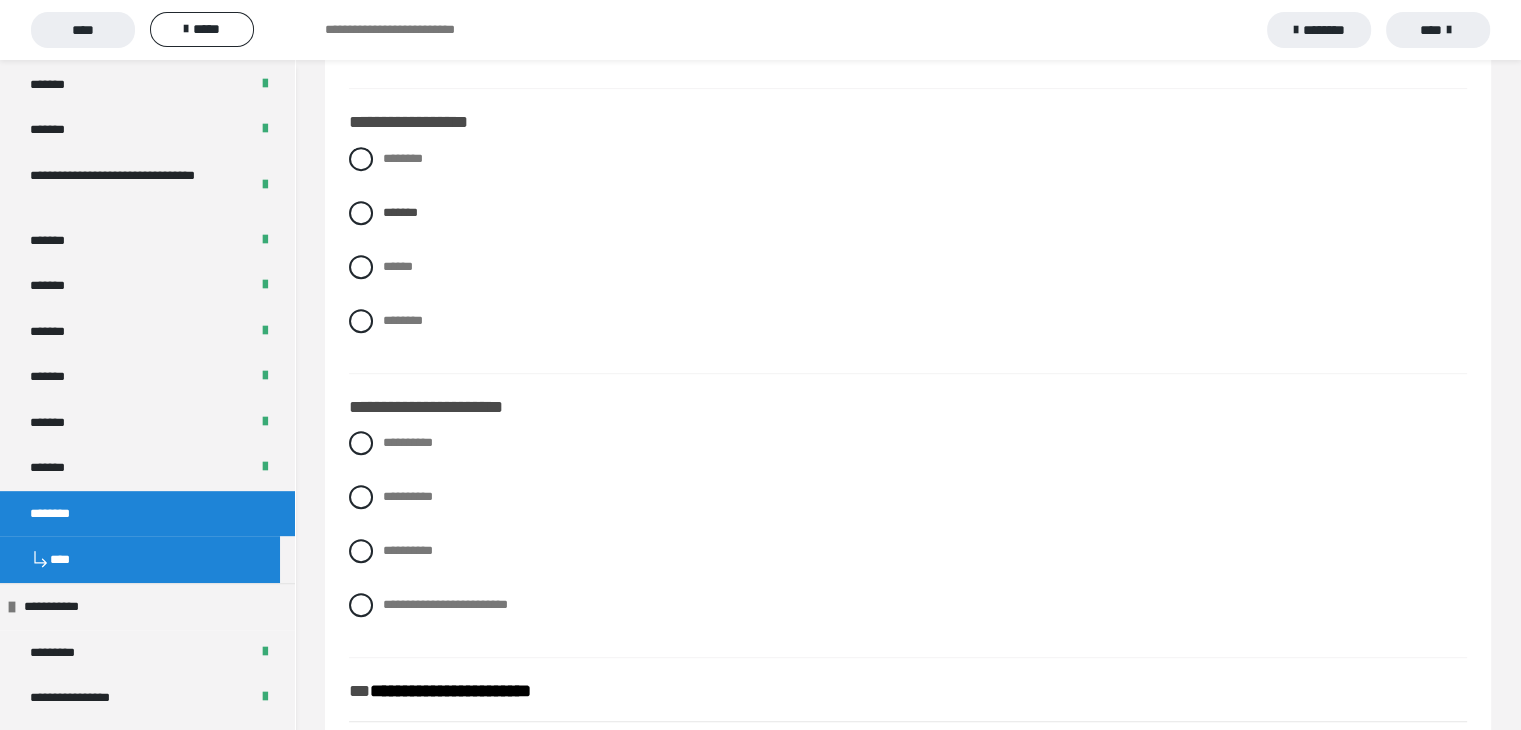 scroll, scrollTop: 900, scrollLeft: 0, axis: vertical 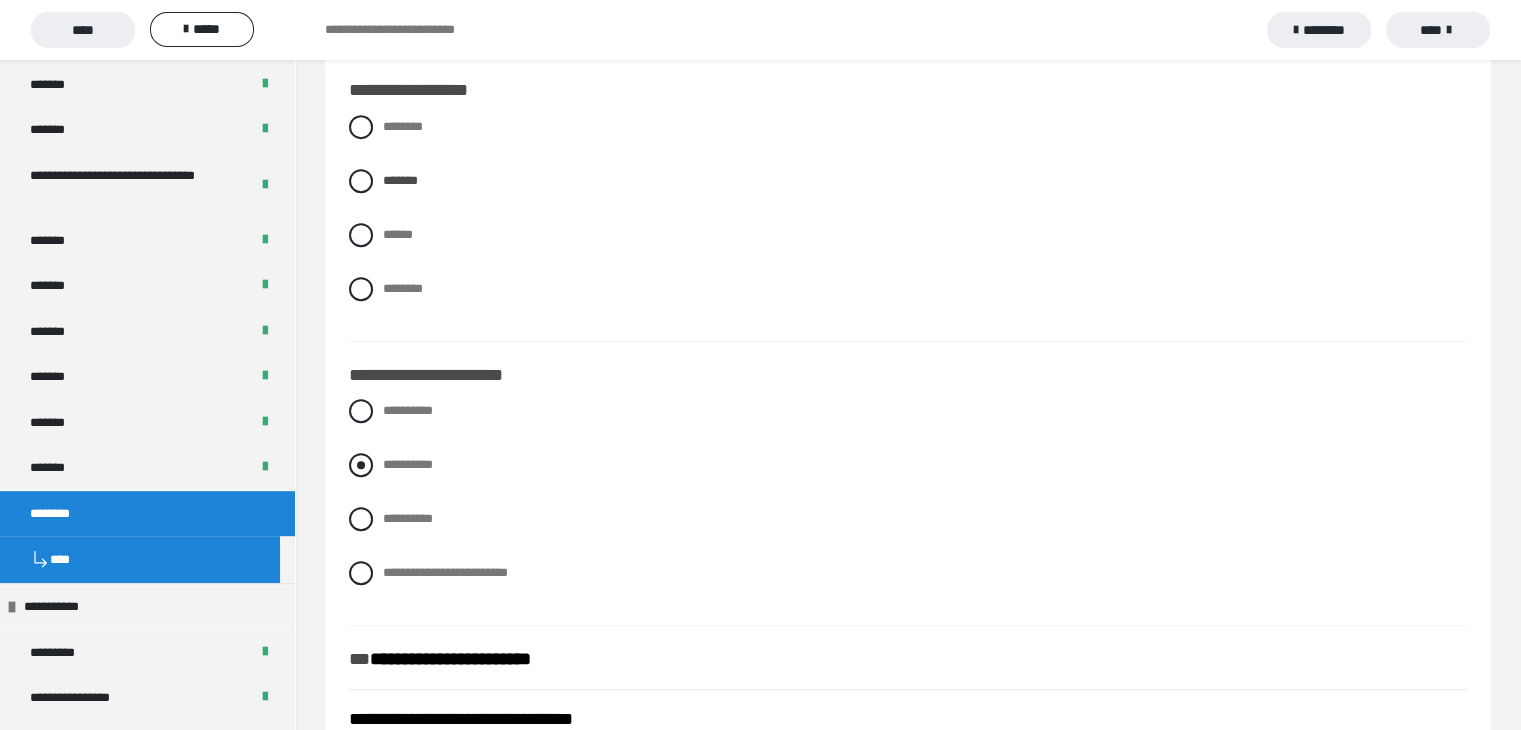 click at bounding box center [361, 465] 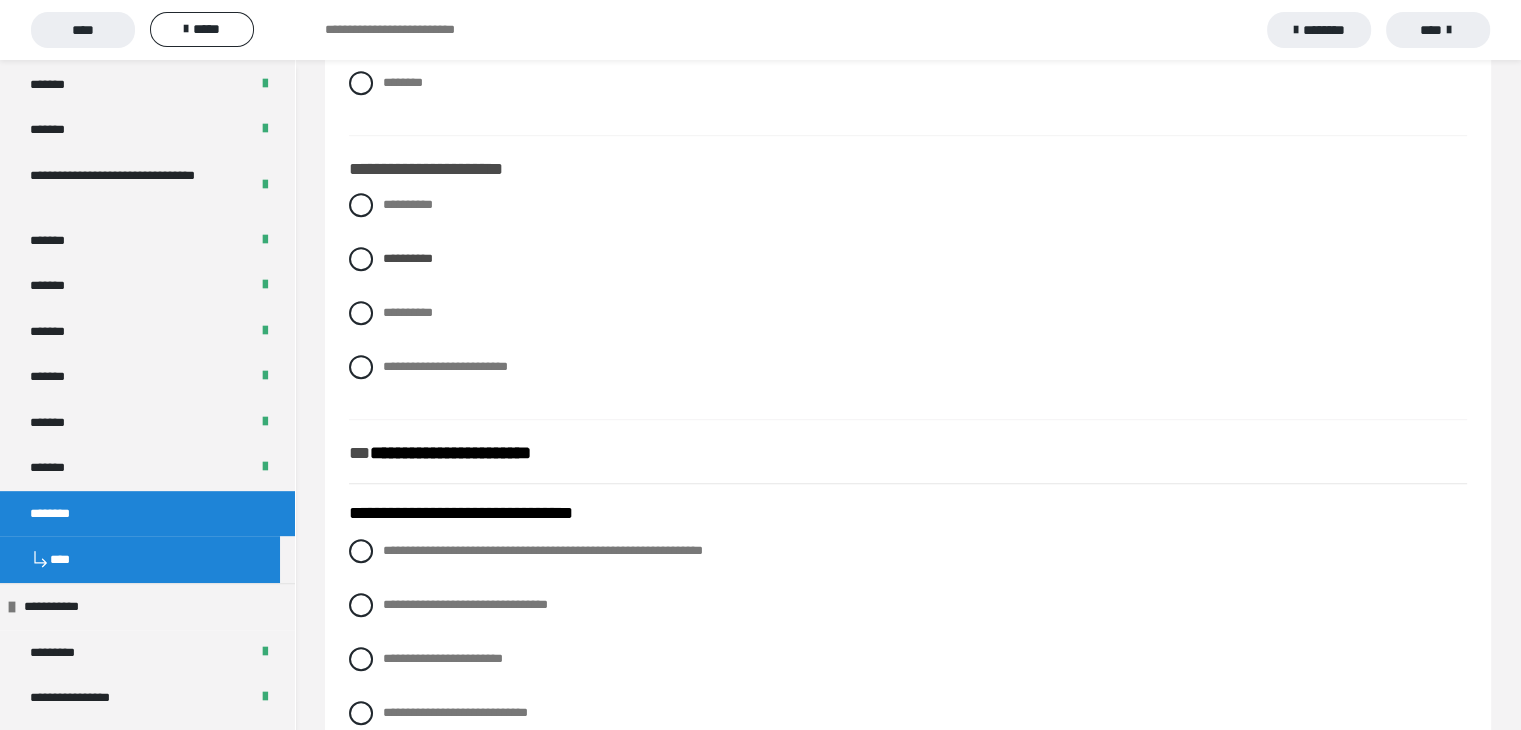 scroll, scrollTop: 1140, scrollLeft: 0, axis: vertical 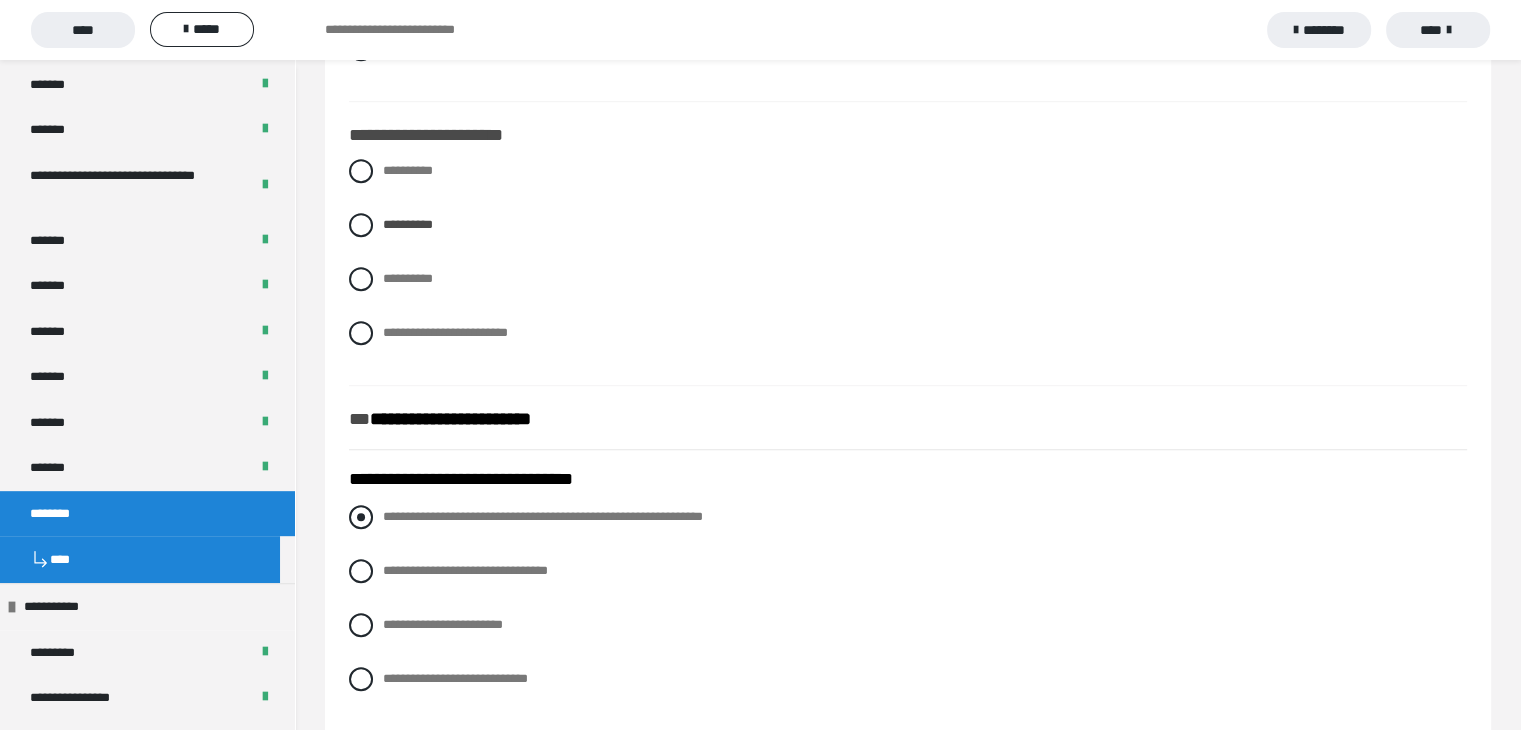 click at bounding box center (361, 517) 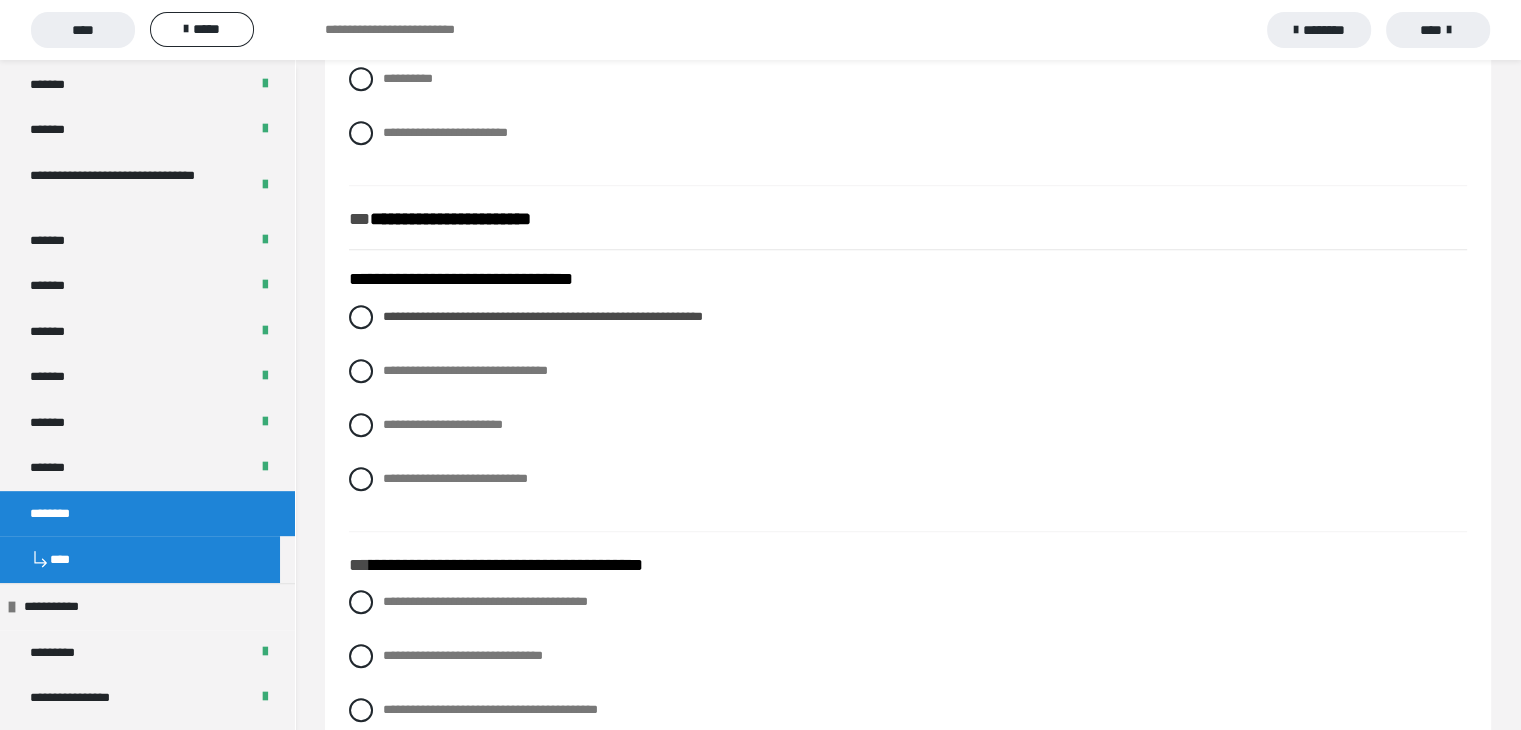 scroll, scrollTop: 1440, scrollLeft: 0, axis: vertical 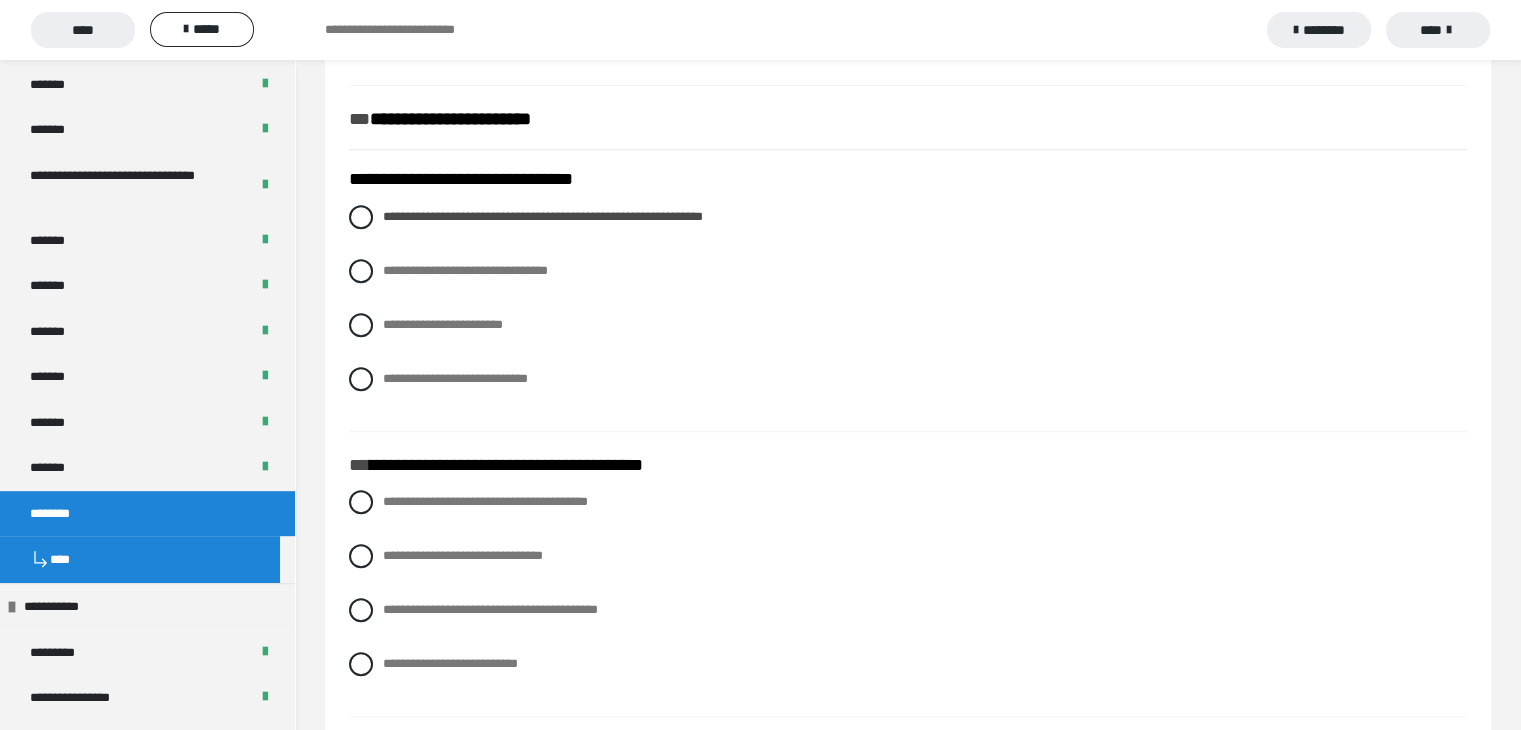 click on "**********" at bounding box center [908, 598] 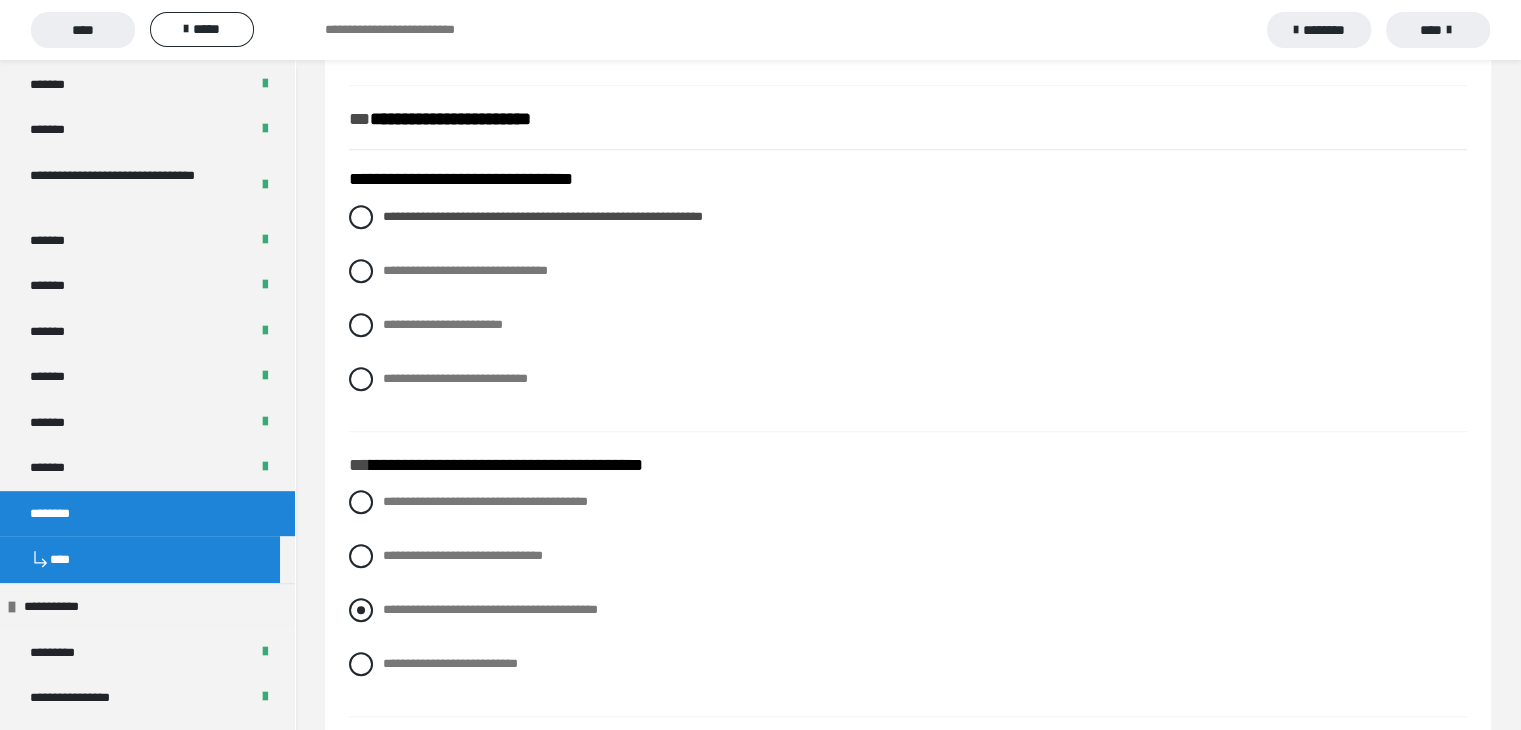 click at bounding box center [361, 610] 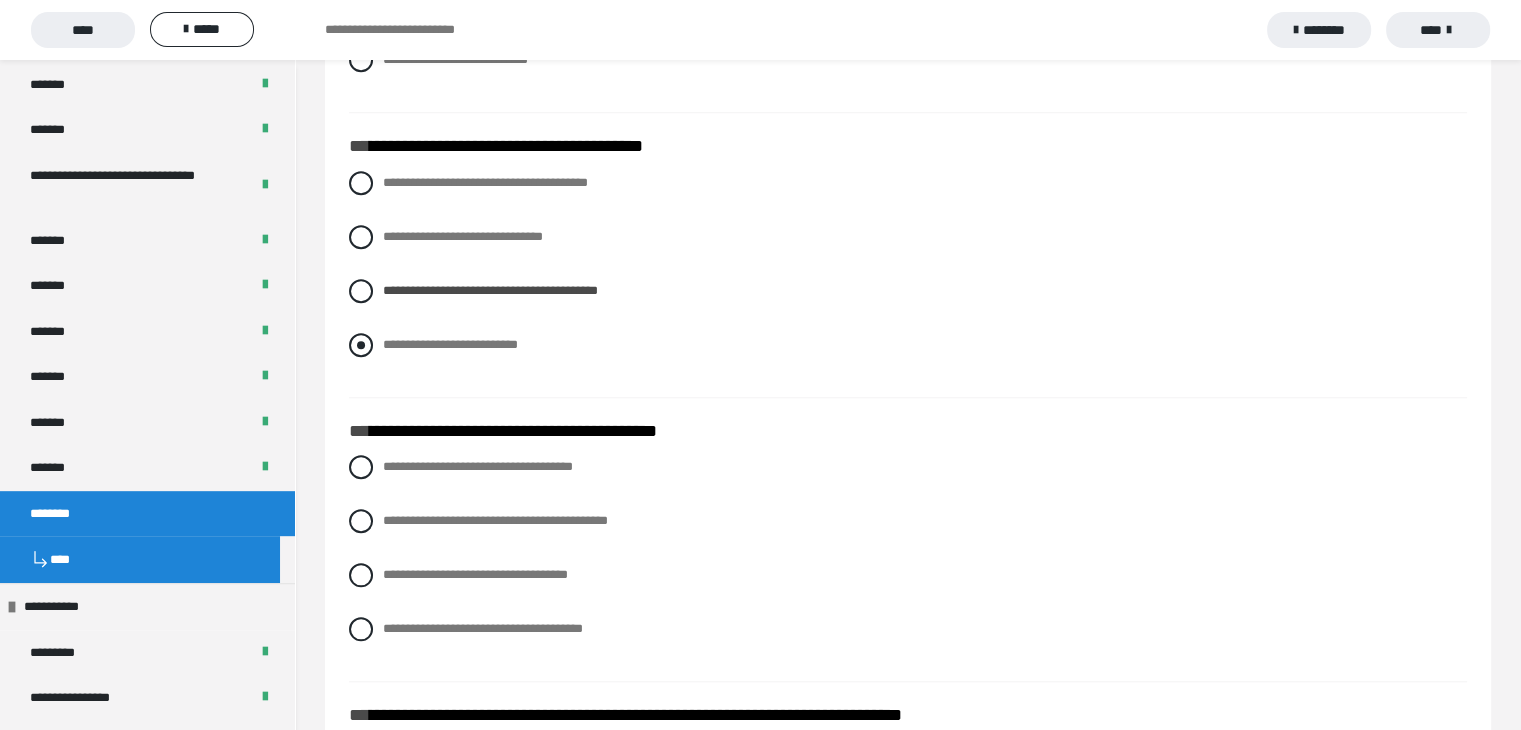 scroll, scrollTop: 1840, scrollLeft: 0, axis: vertical 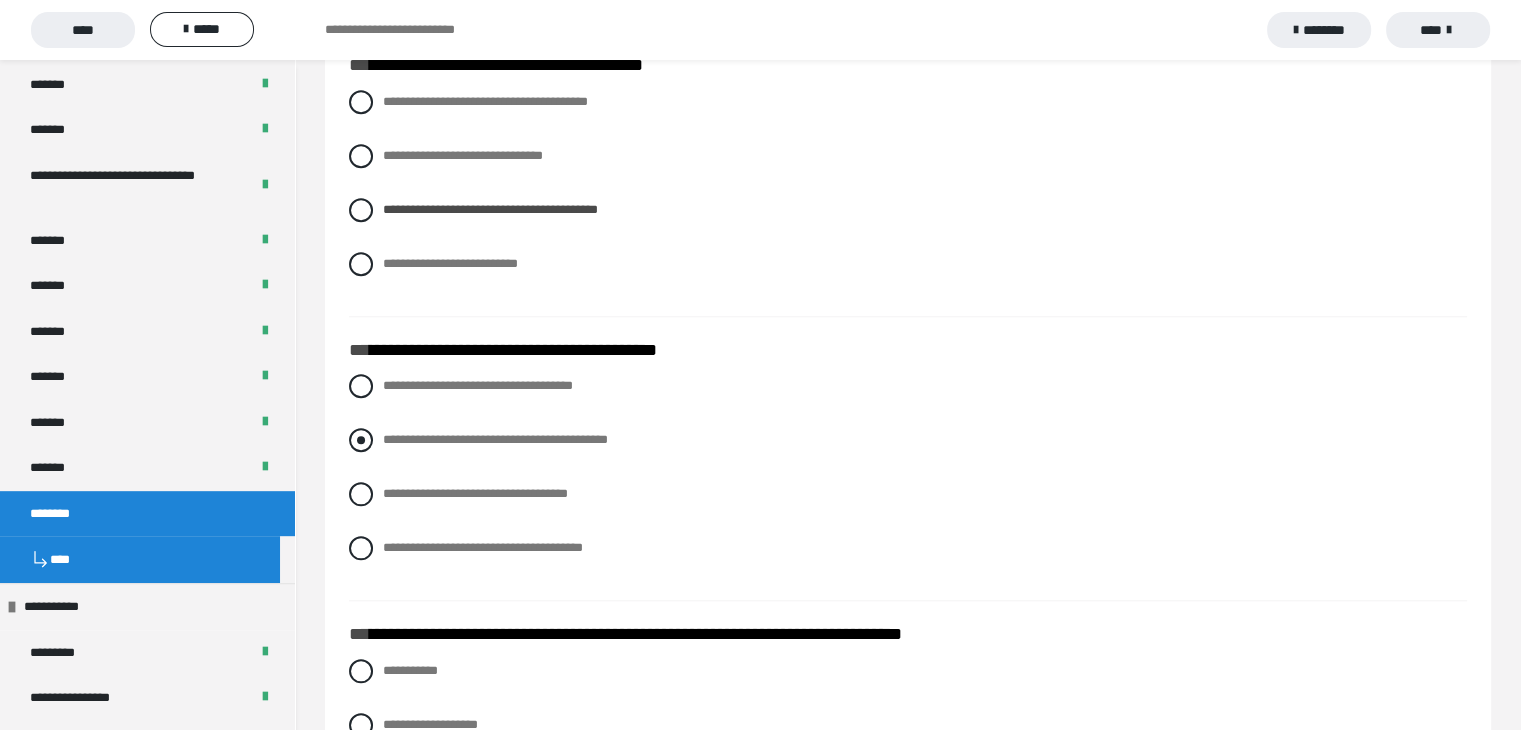 click at bounding box center (361, 440) 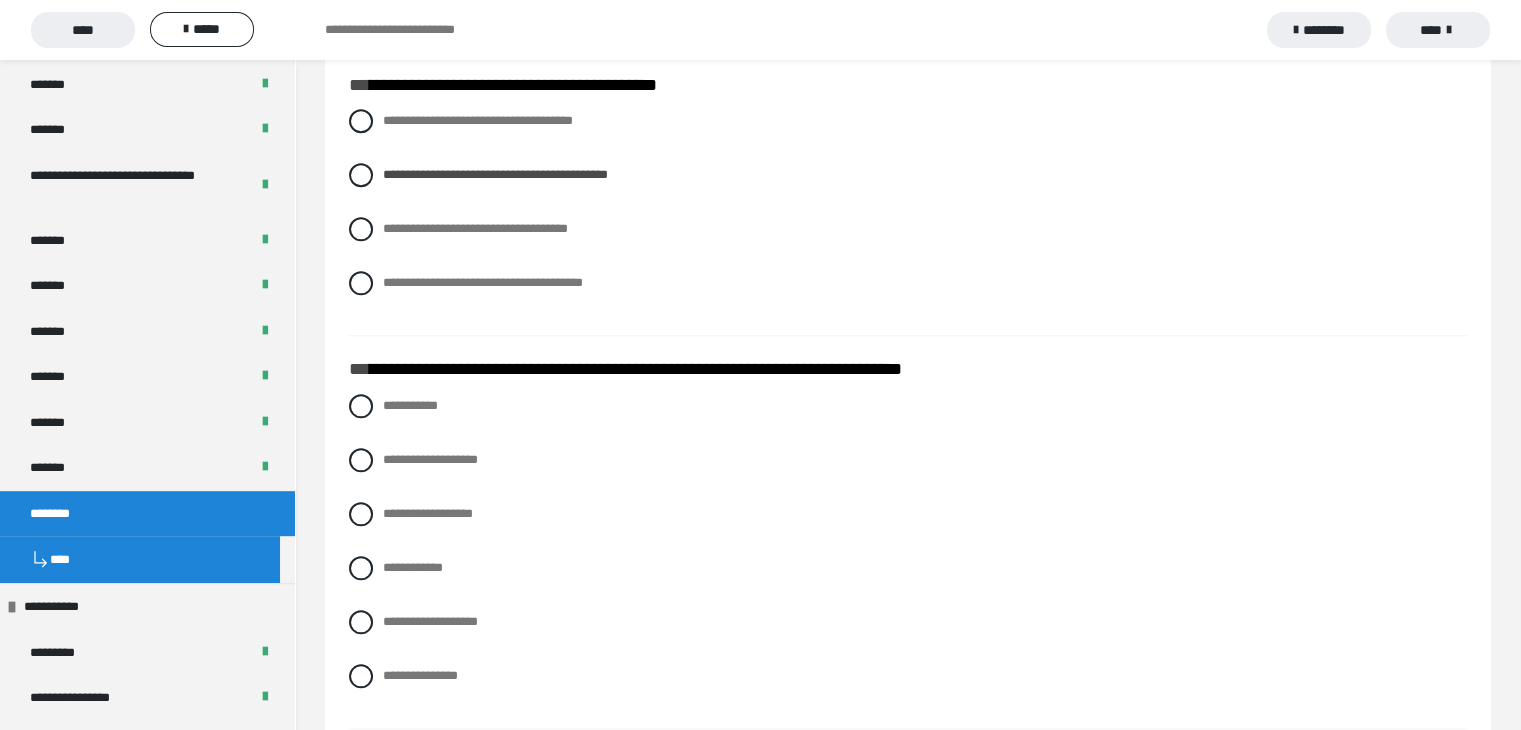 scroll, scrollTop: 2140, scrollLeft: 0, axis: vertical 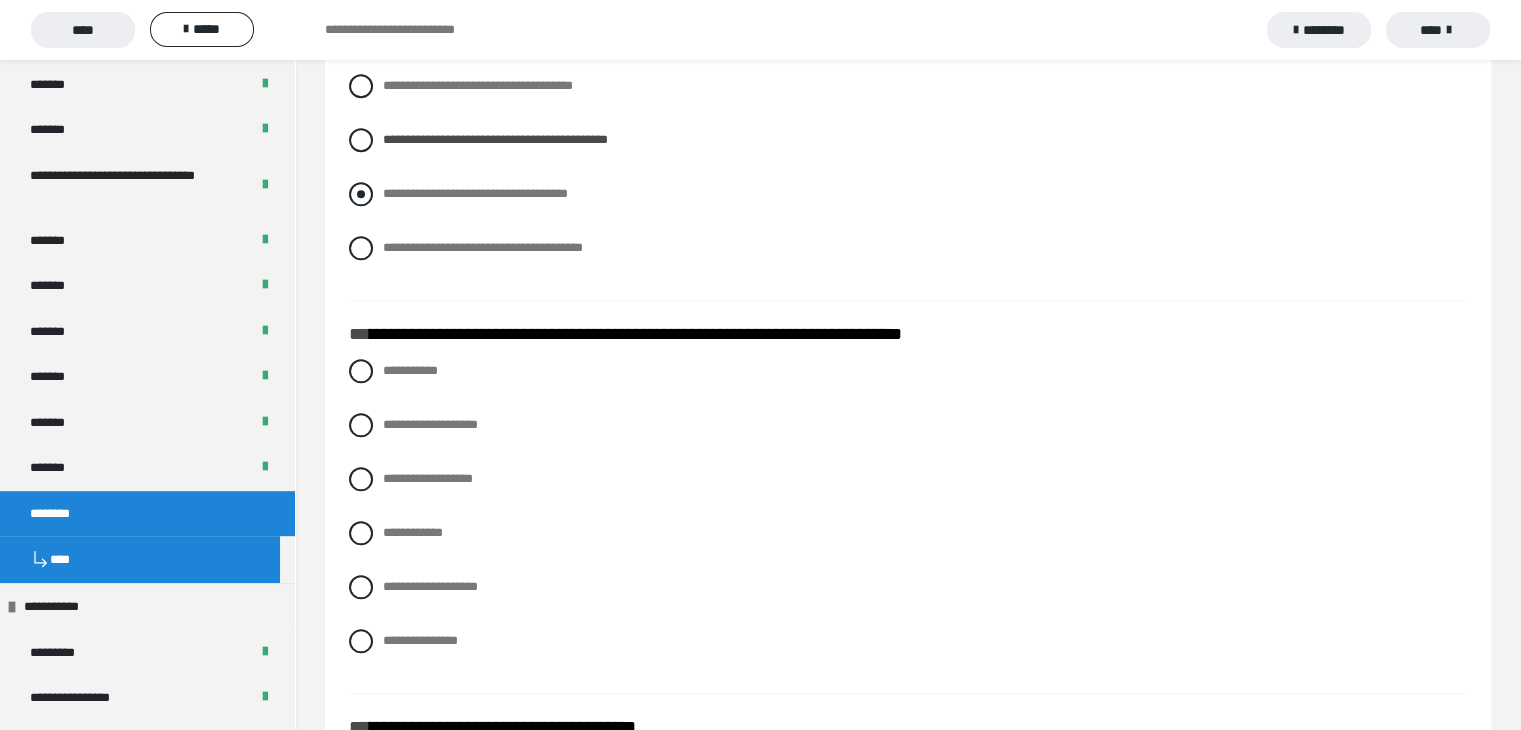 click at bounding box center [361, 194] 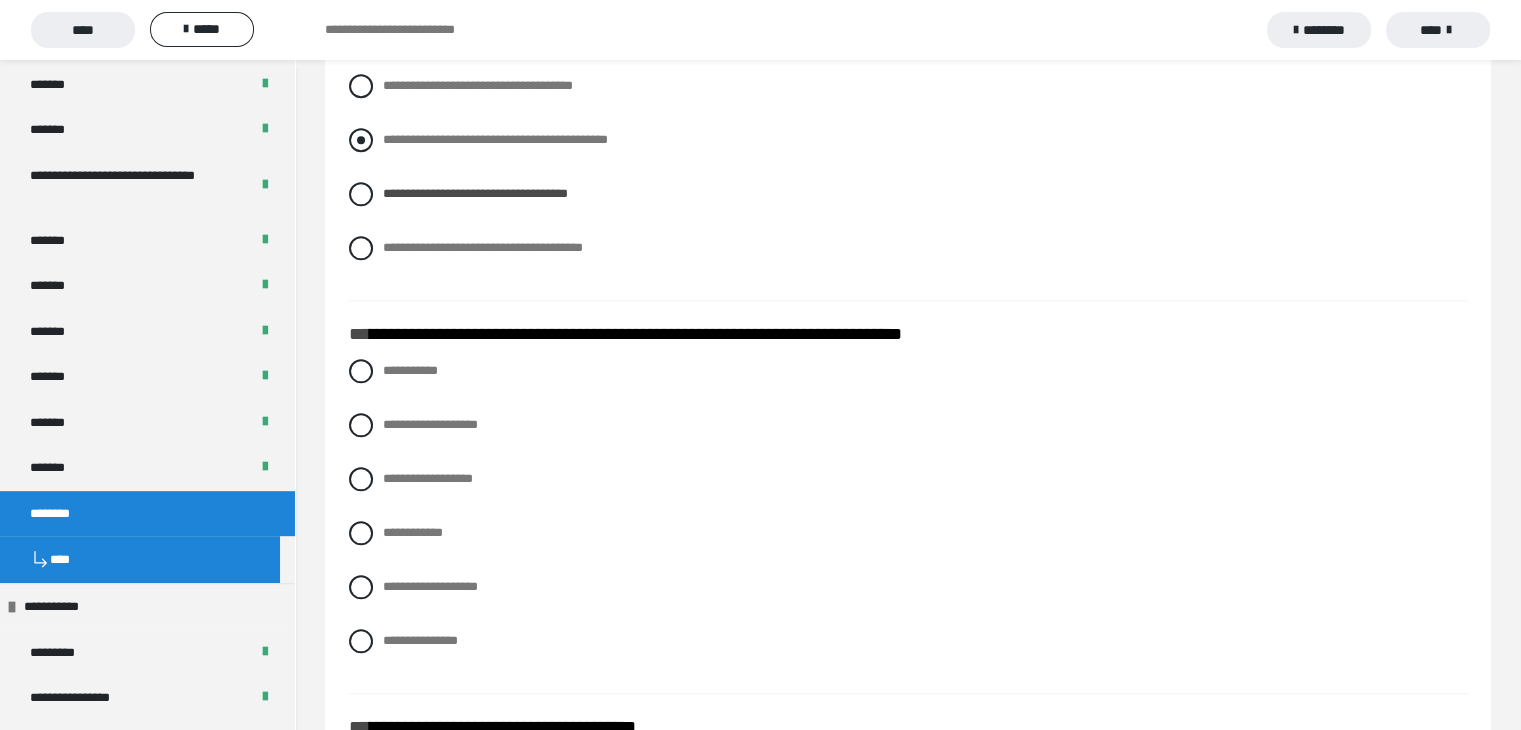 click at bounding box center (361, 140) 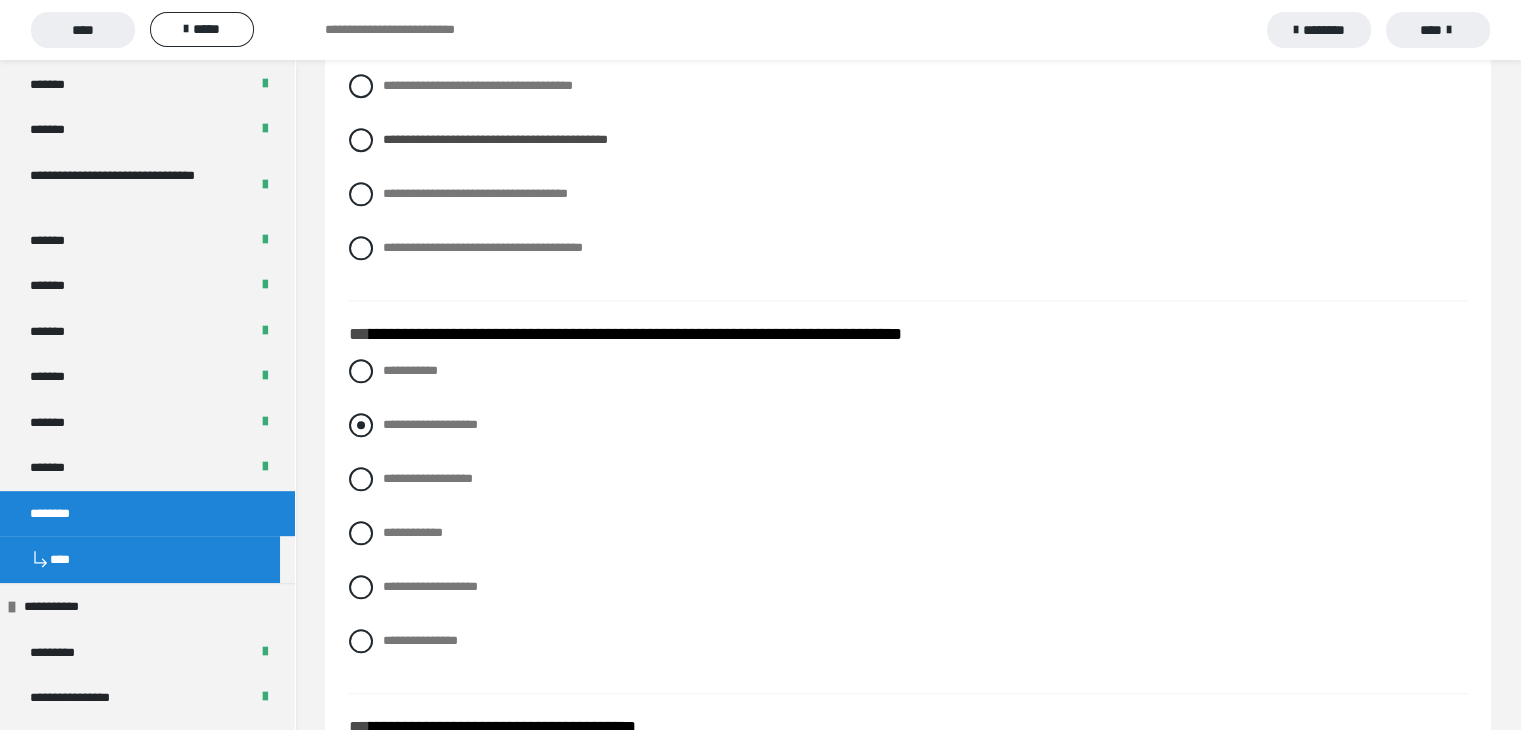 click at bounding box center [361, 425] 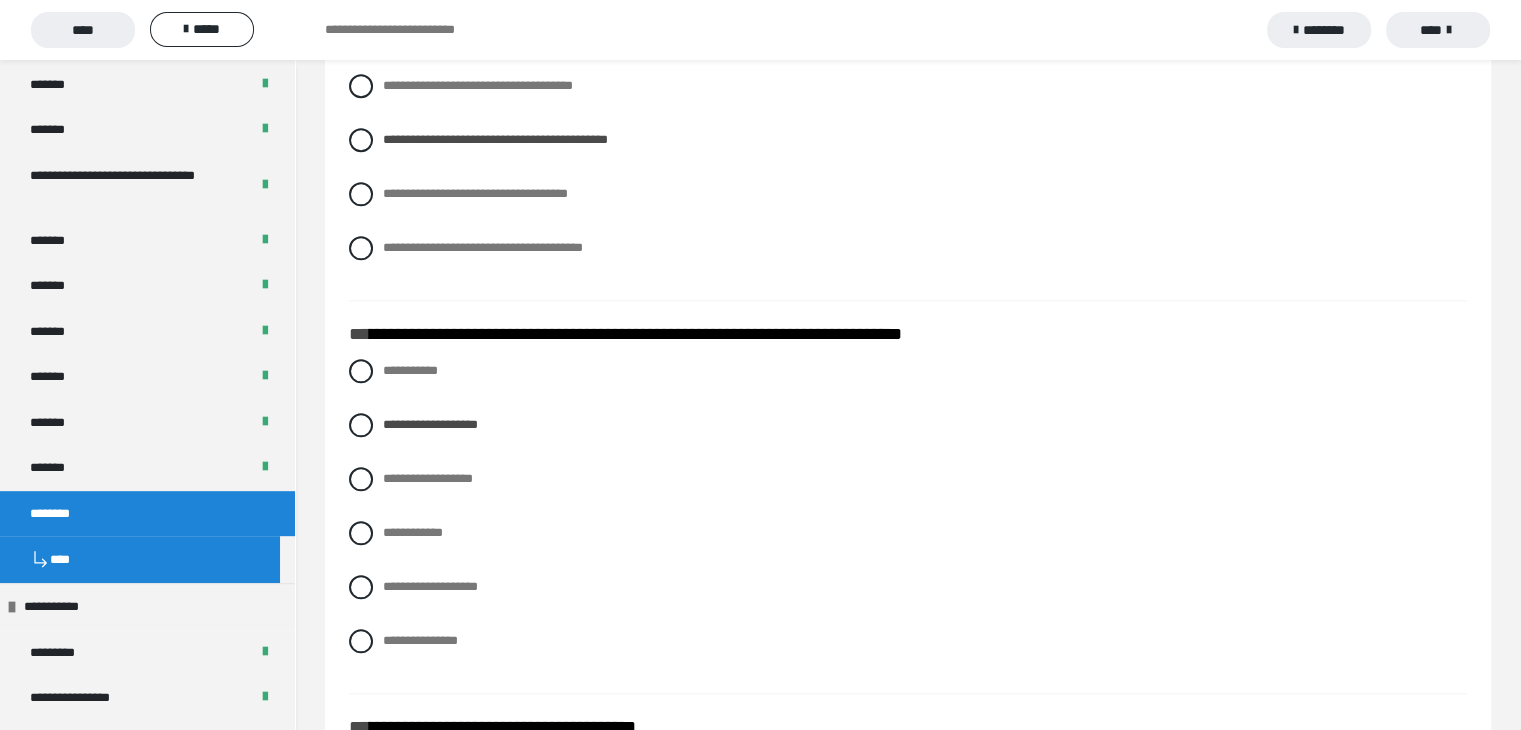 click on "**********" at bounding box center [908, 521] 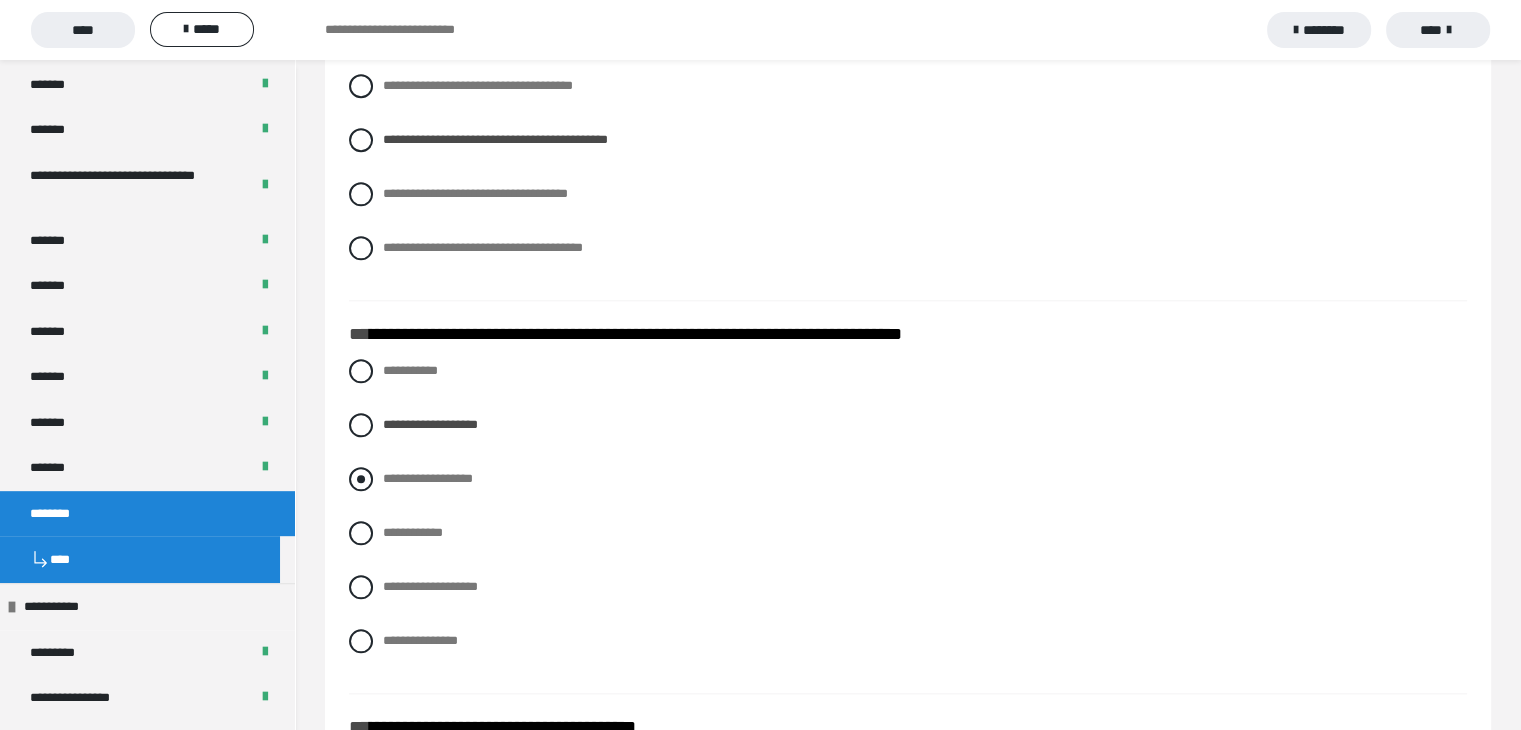 click at bounding box center [361, 479] 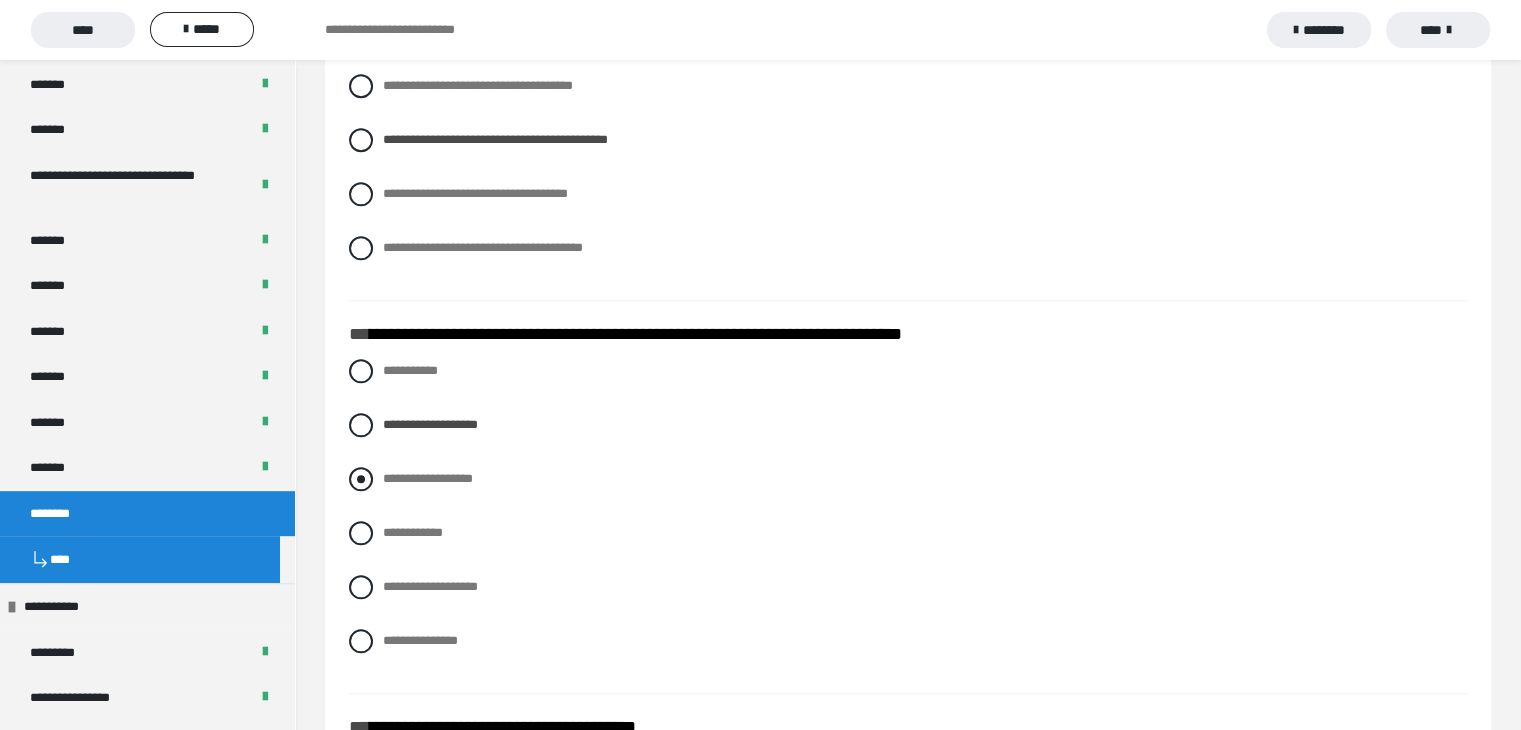 radio on "****" 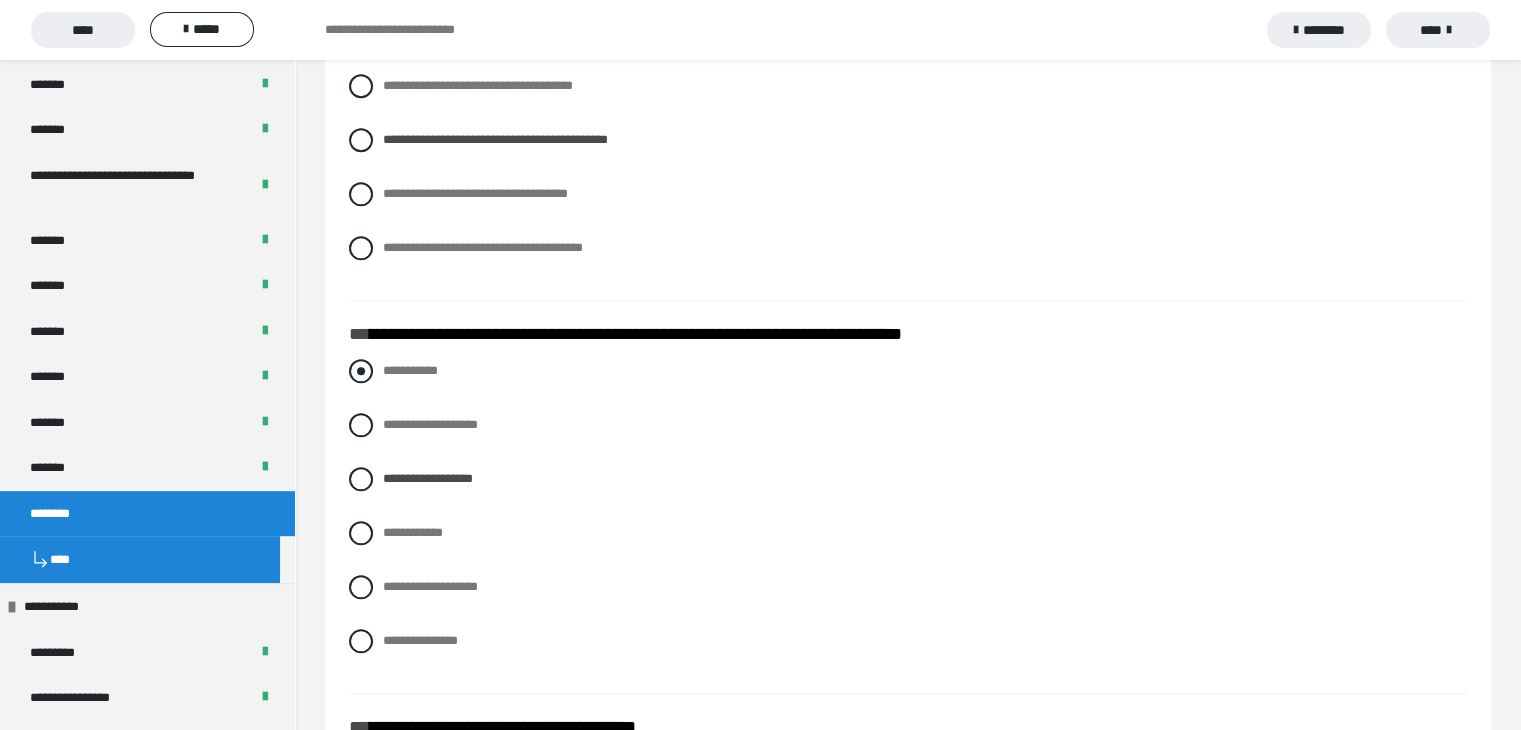 click at bounding box center (361, 371) 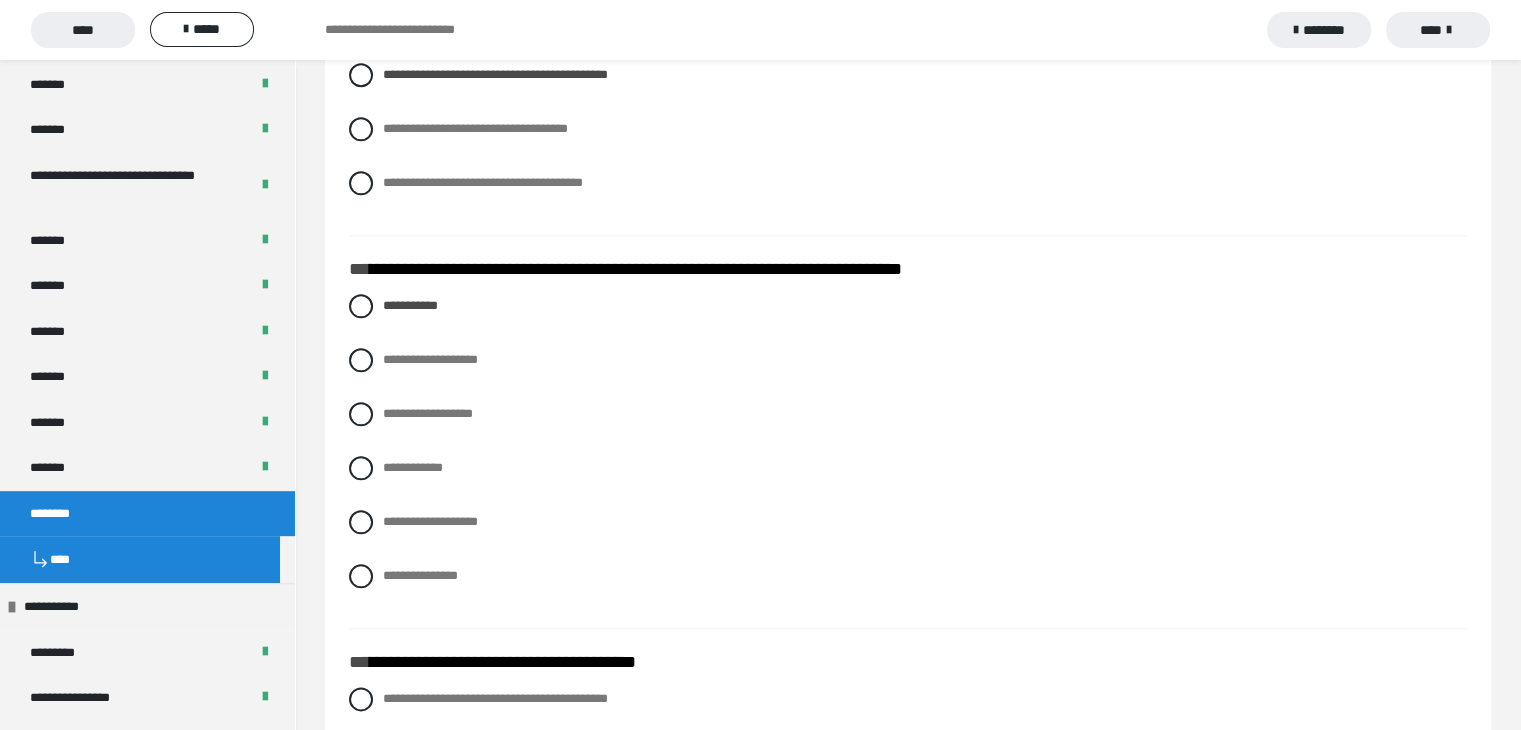 scroll, scrollTop: 2240, scrollLeft: 0, axis: vertical 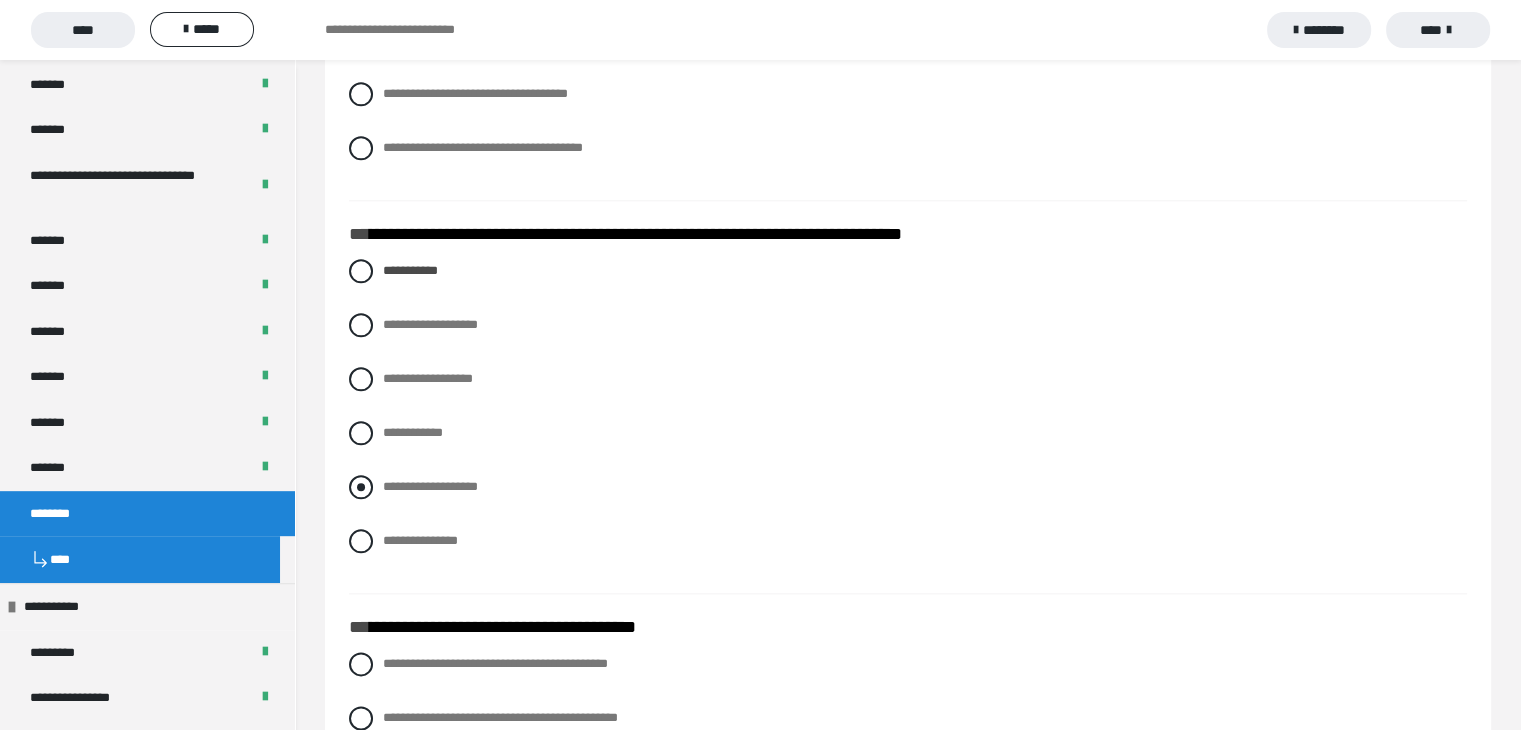 click at bounding box center (361, 487) 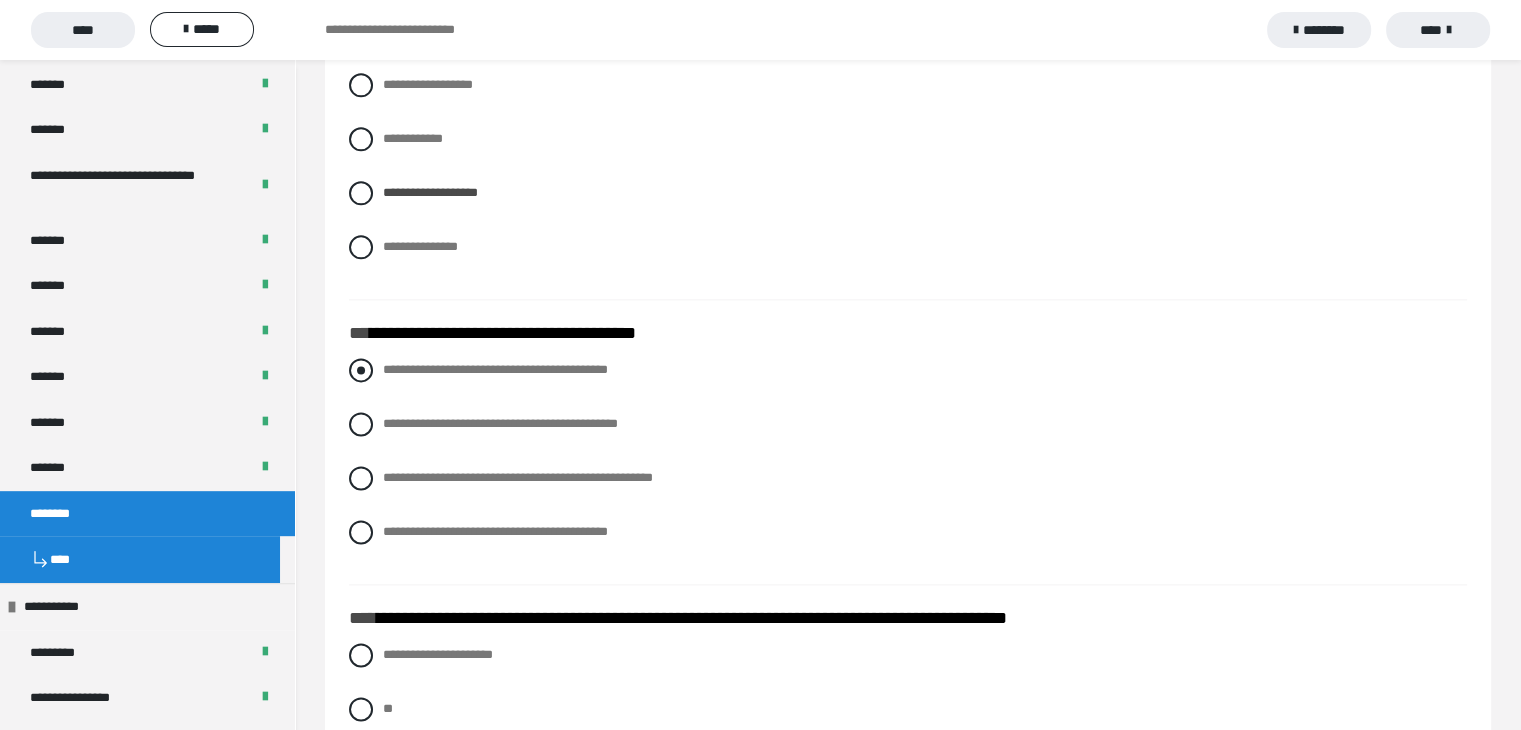 scroll, scrollTop: 2540, scrollLeft: 0, axis: vertical 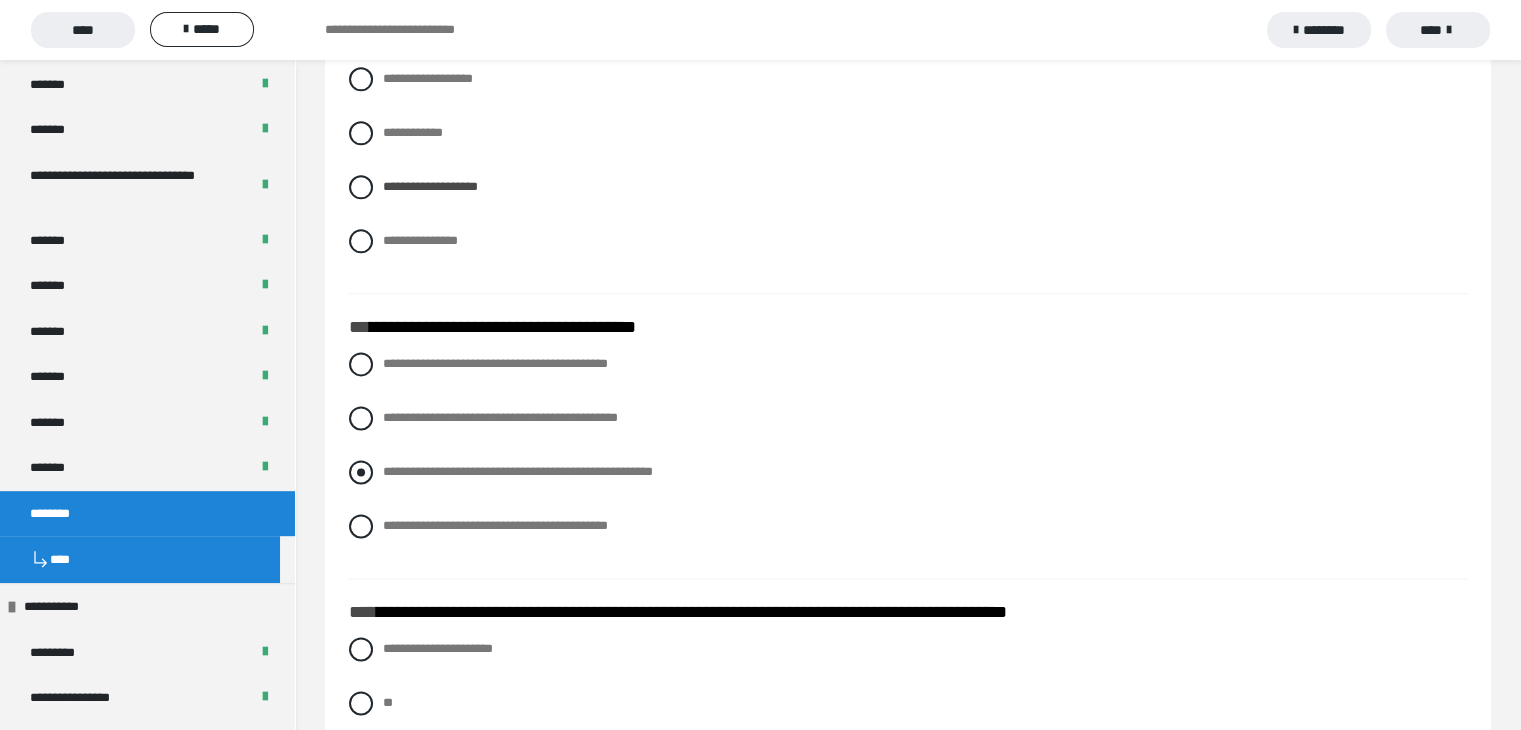 drag, startPoint x: 364, startPoint y: 476, endPoint x: 384, endPoint y: 483, distance: 21.189621 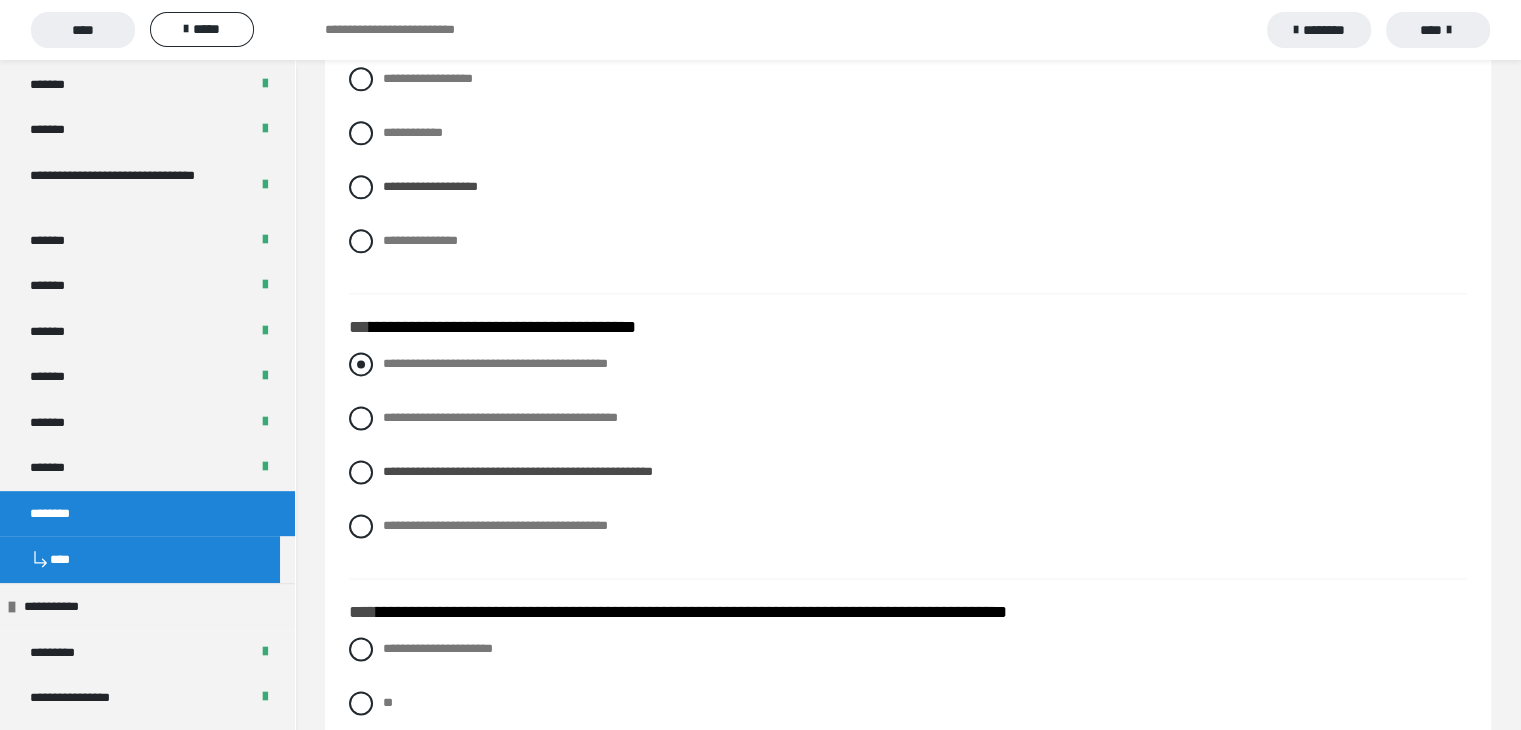 click at bounding box center (361, 364) 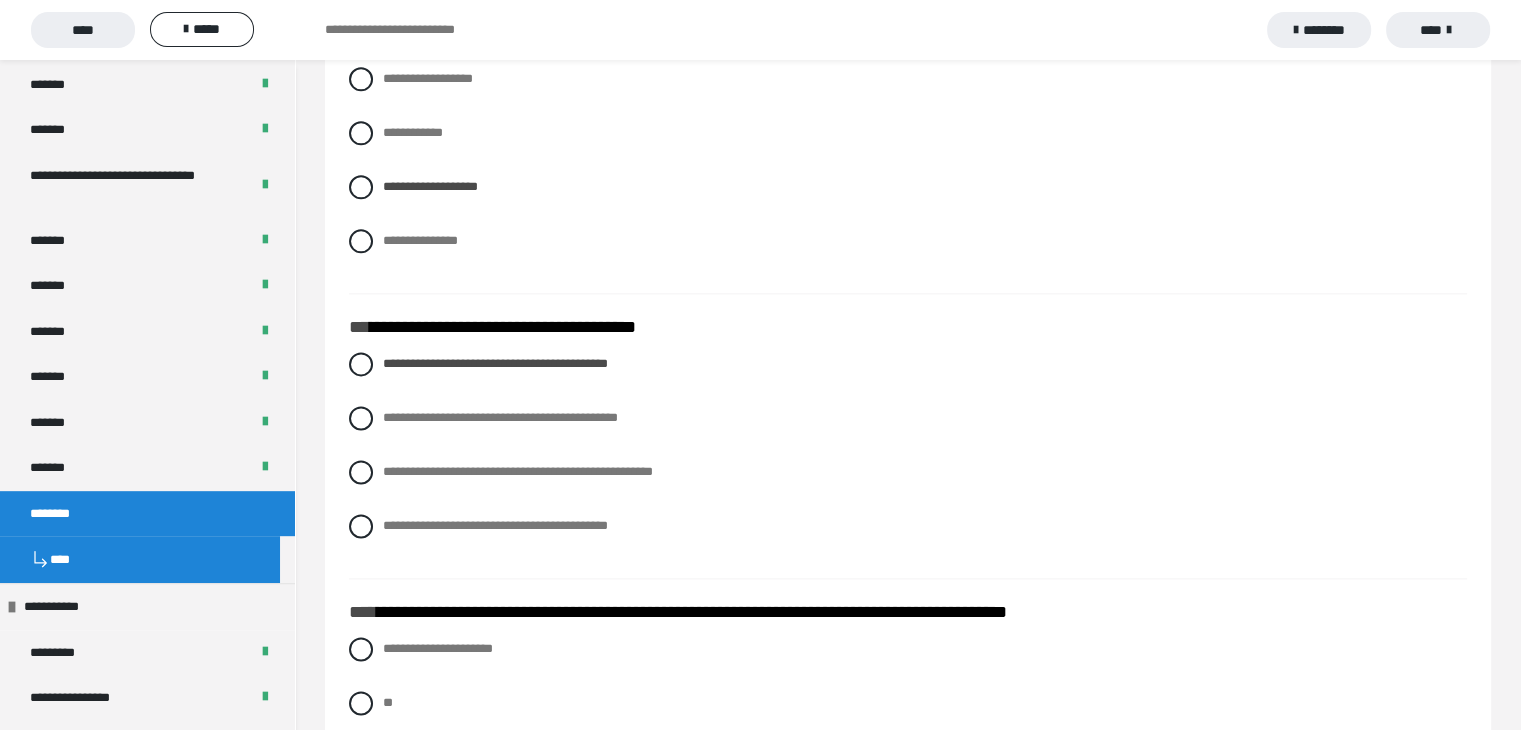 click on "**********" at bounding box center (908, 460) 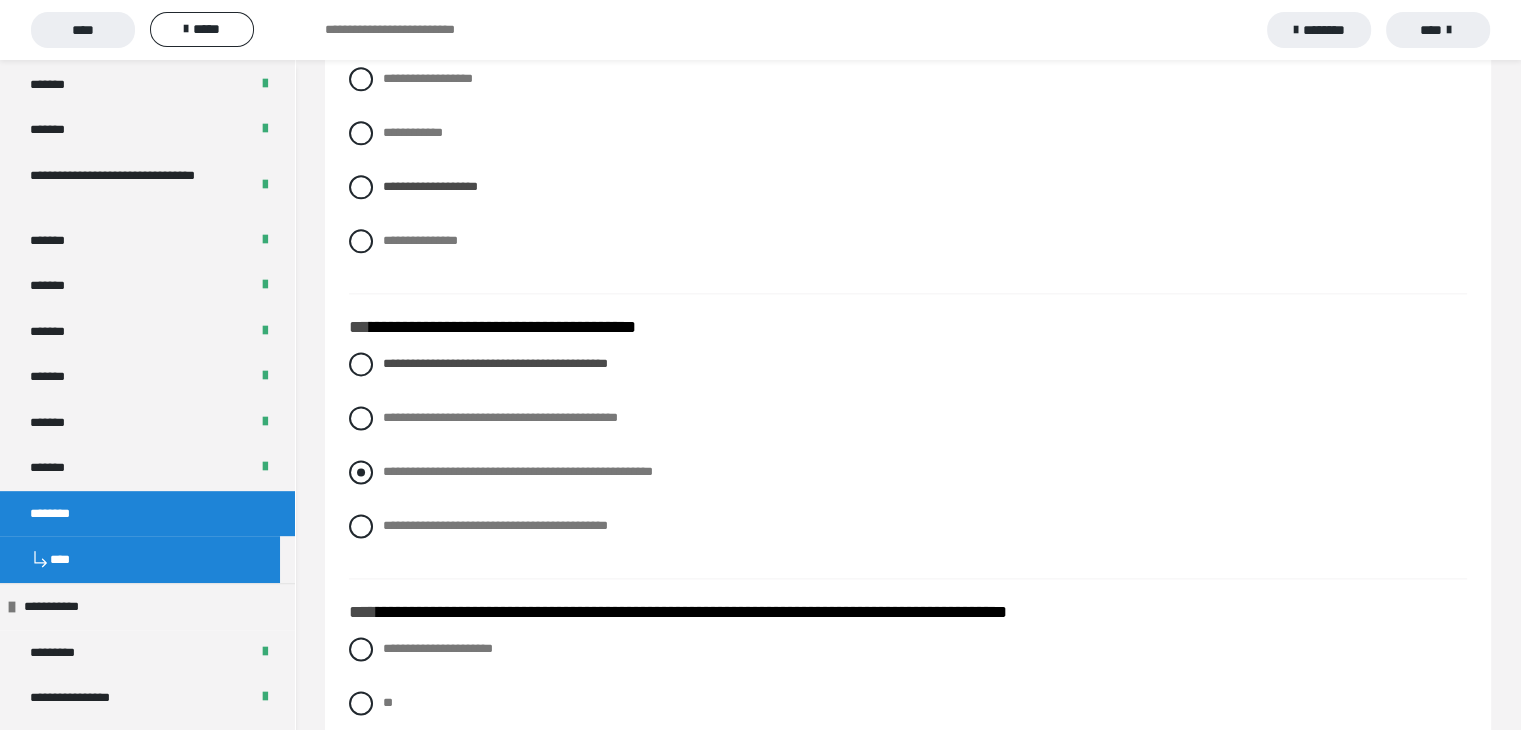 click at bounding box center [361, 472] 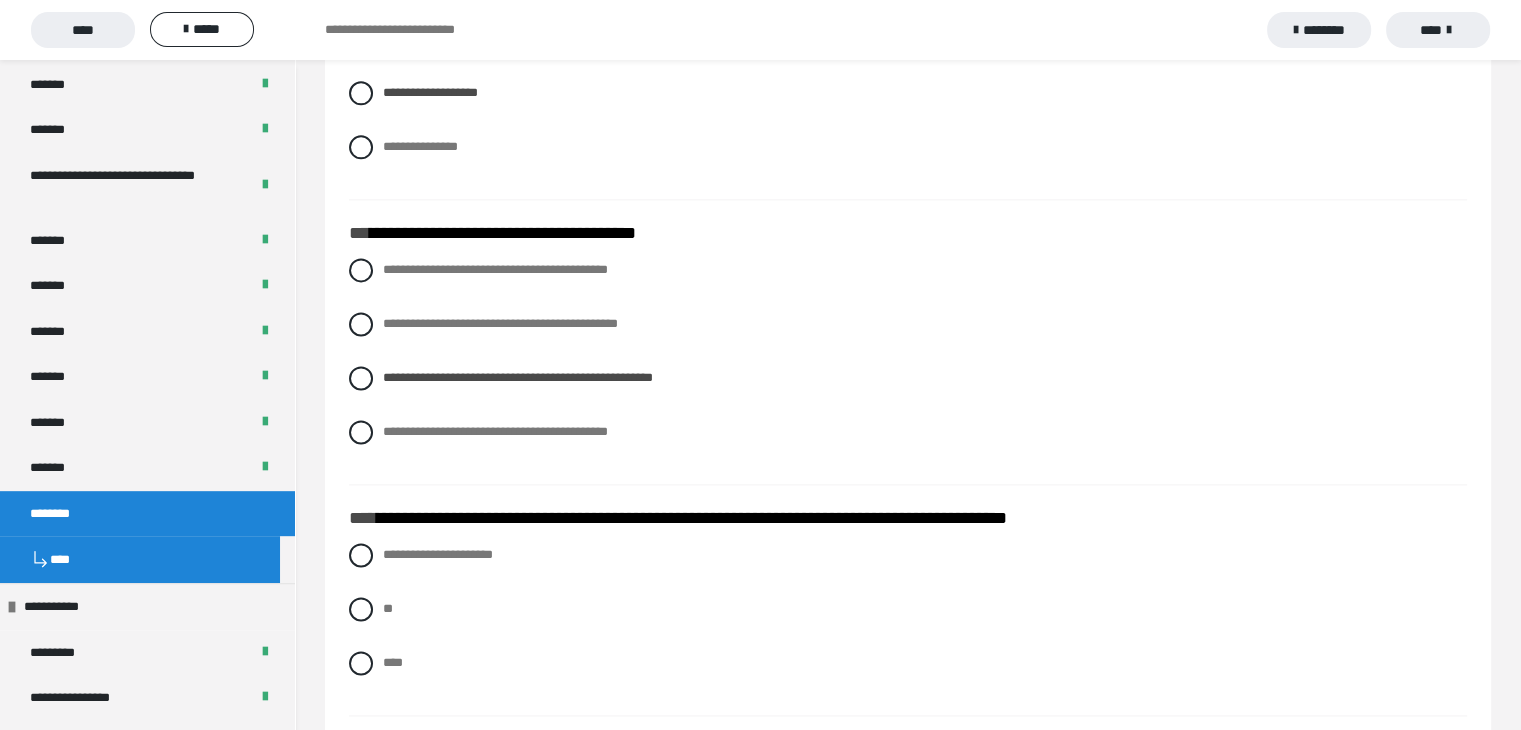 scroll, scrollTop: 2740, scrollLeft: 0, axis: vertical 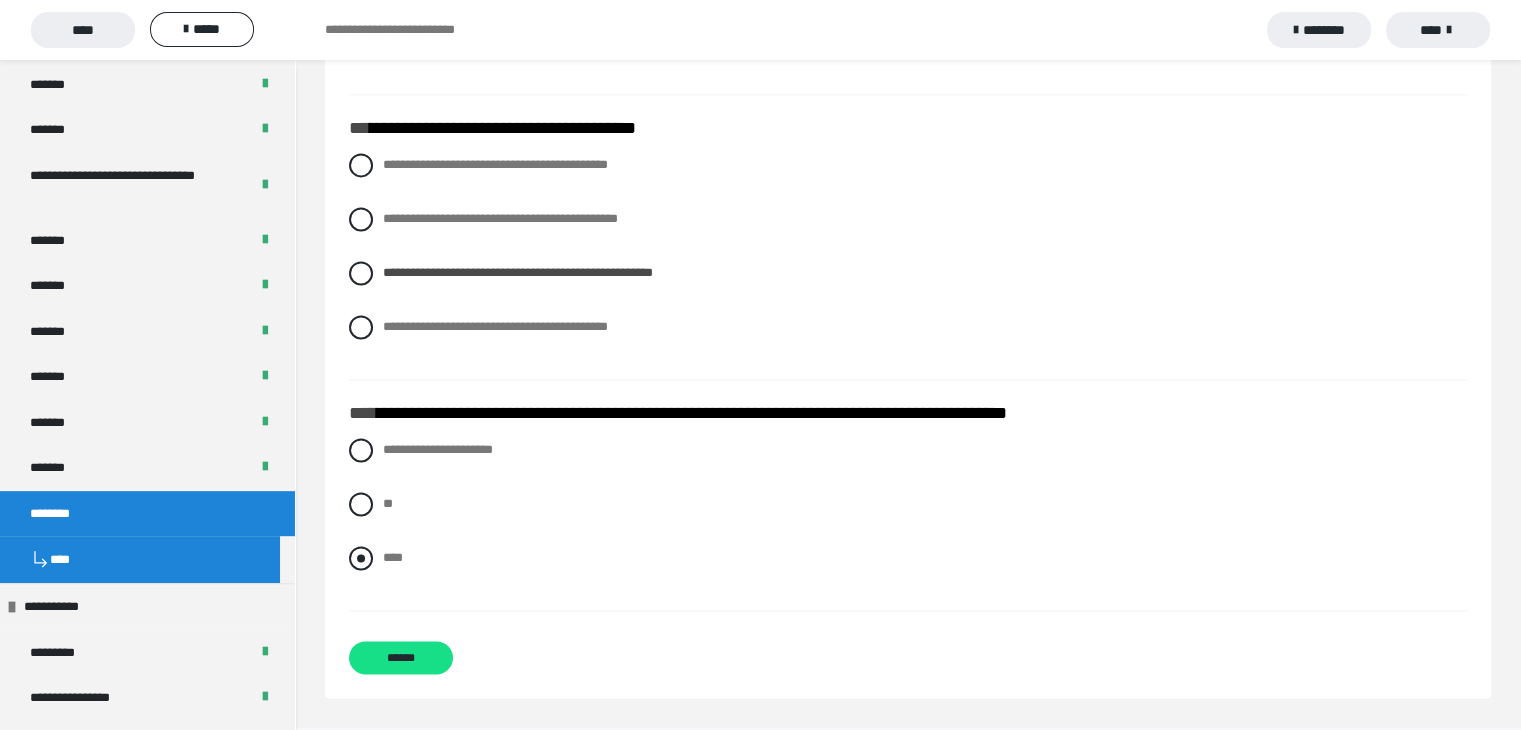 drag, startPoint x: 353, startPoint y: 552, endPoint x: 410, endPoint y: 570, distance: 59.77458 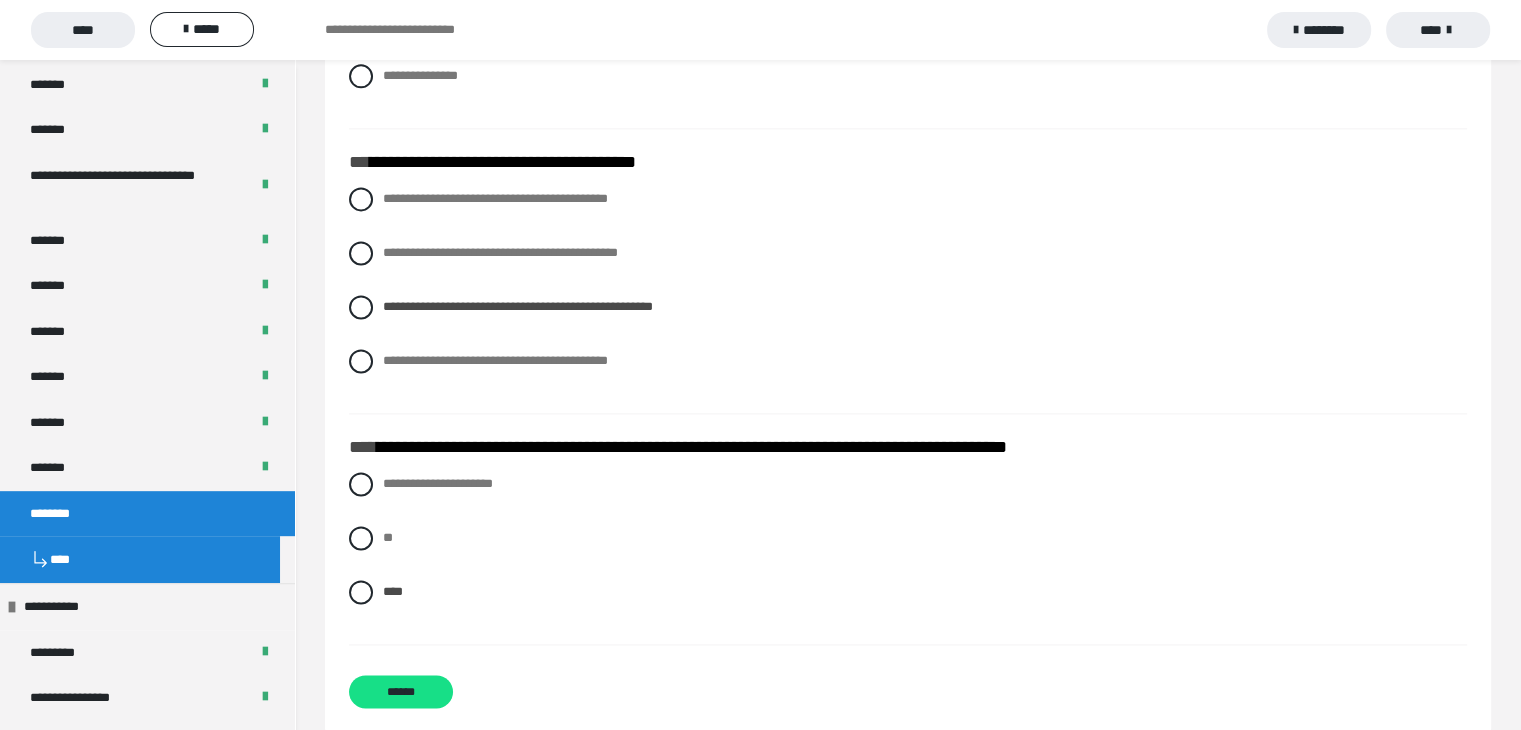 scroll, scrollTop: 2740, scrollLeft: 0, axis: vertical 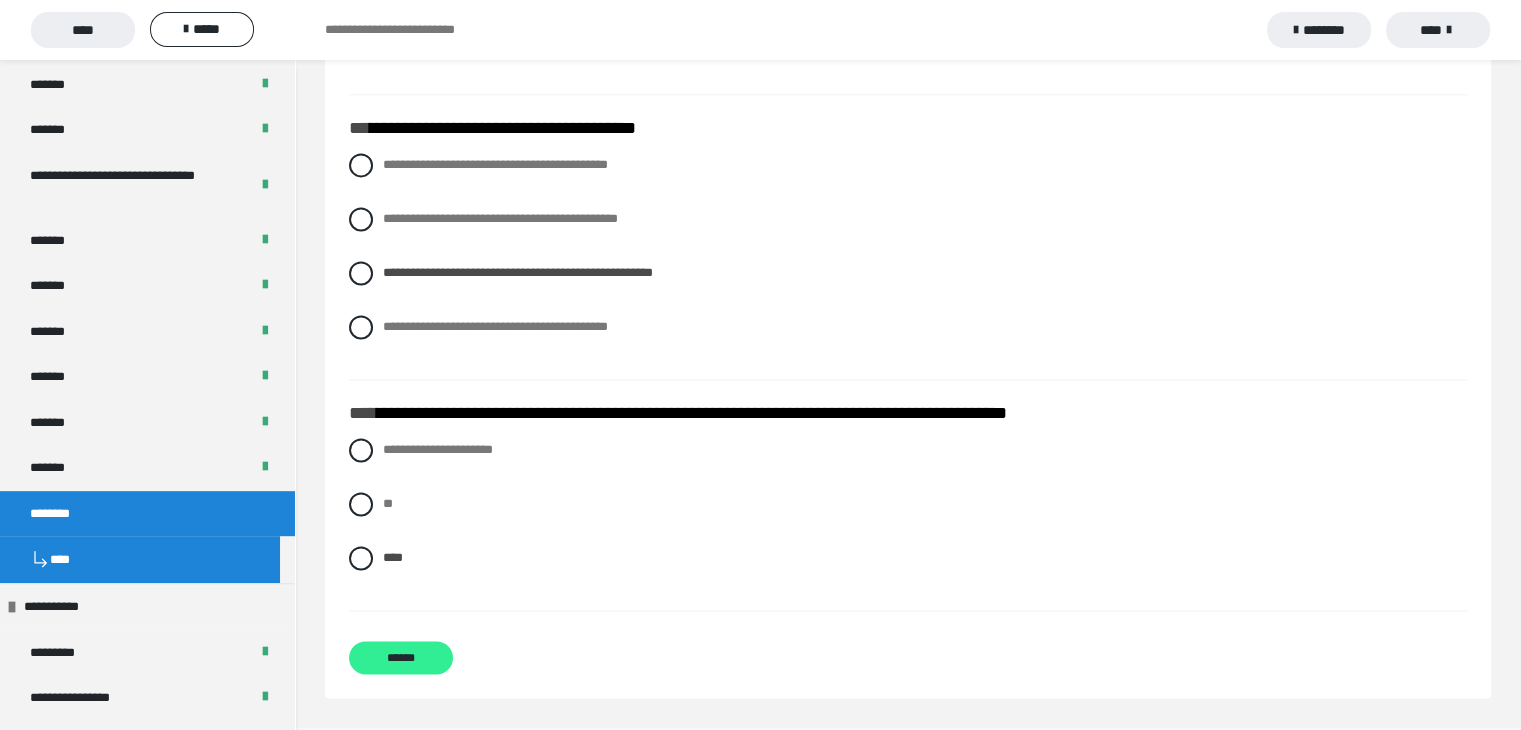 click on "******" at bounding box center (401, 657) 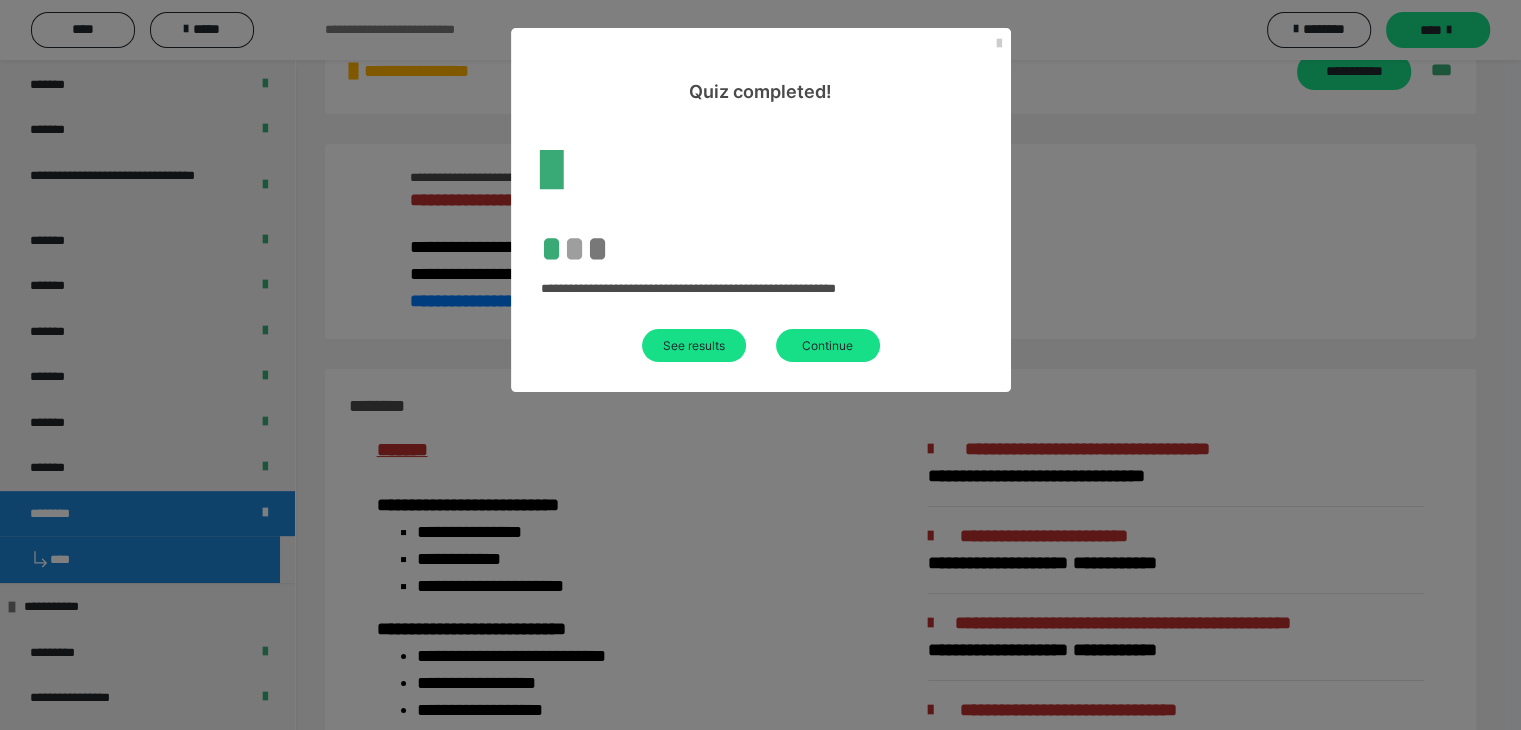 scroll, scrollTop: 2164, scrollLeft: 0, axis: vertical 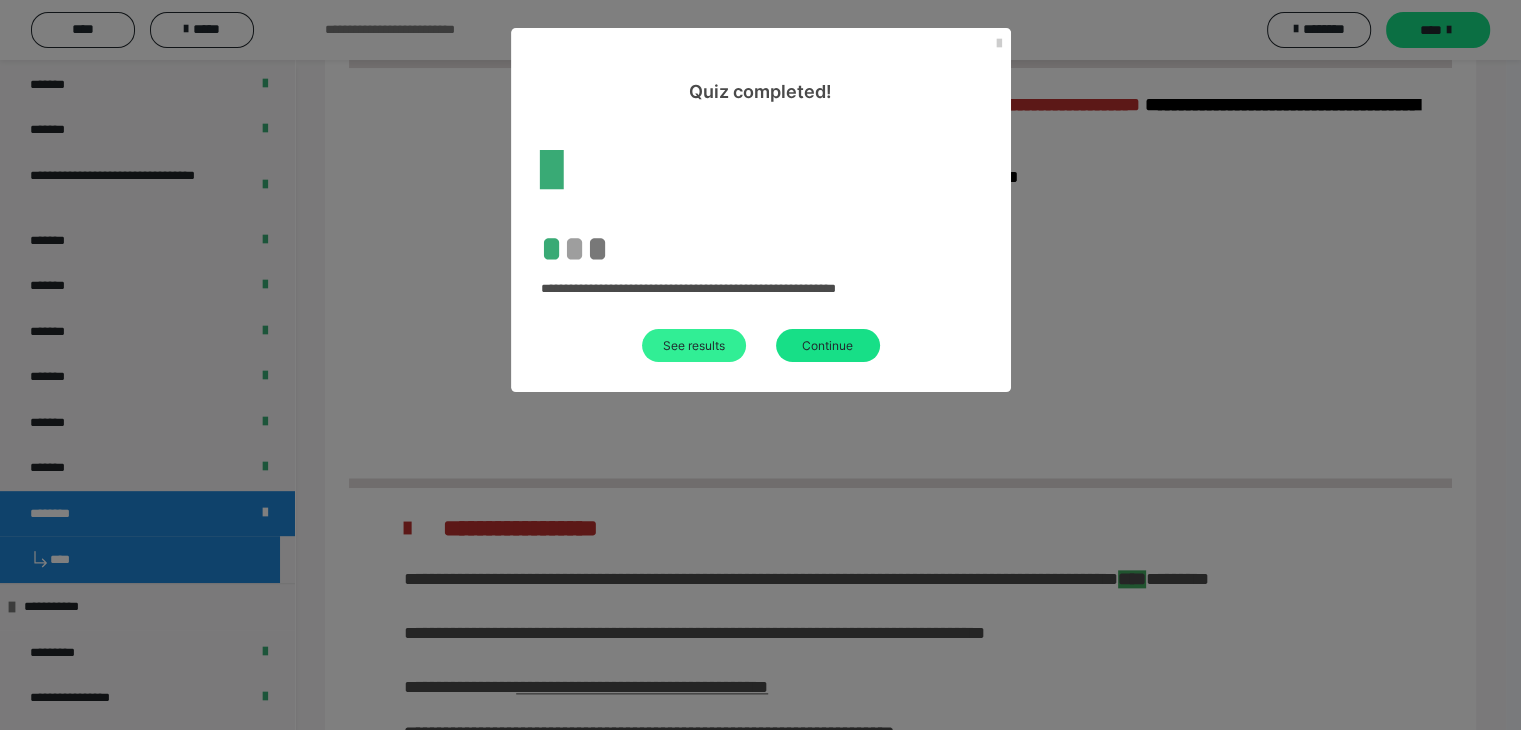 click on "See results" at bounding box center [694, 345] 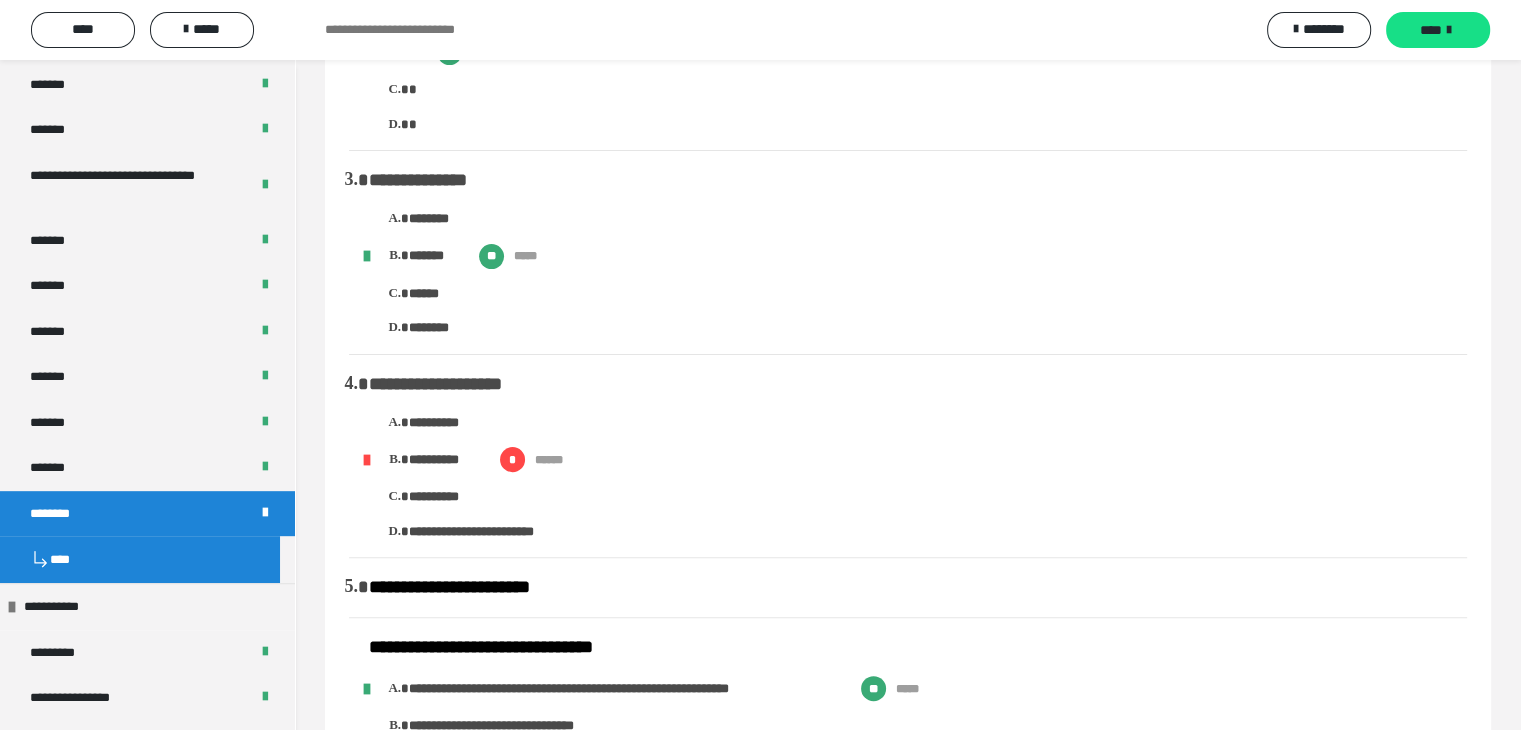 scroll, scrollTop: 0, scrollLeft: 0, axis: both 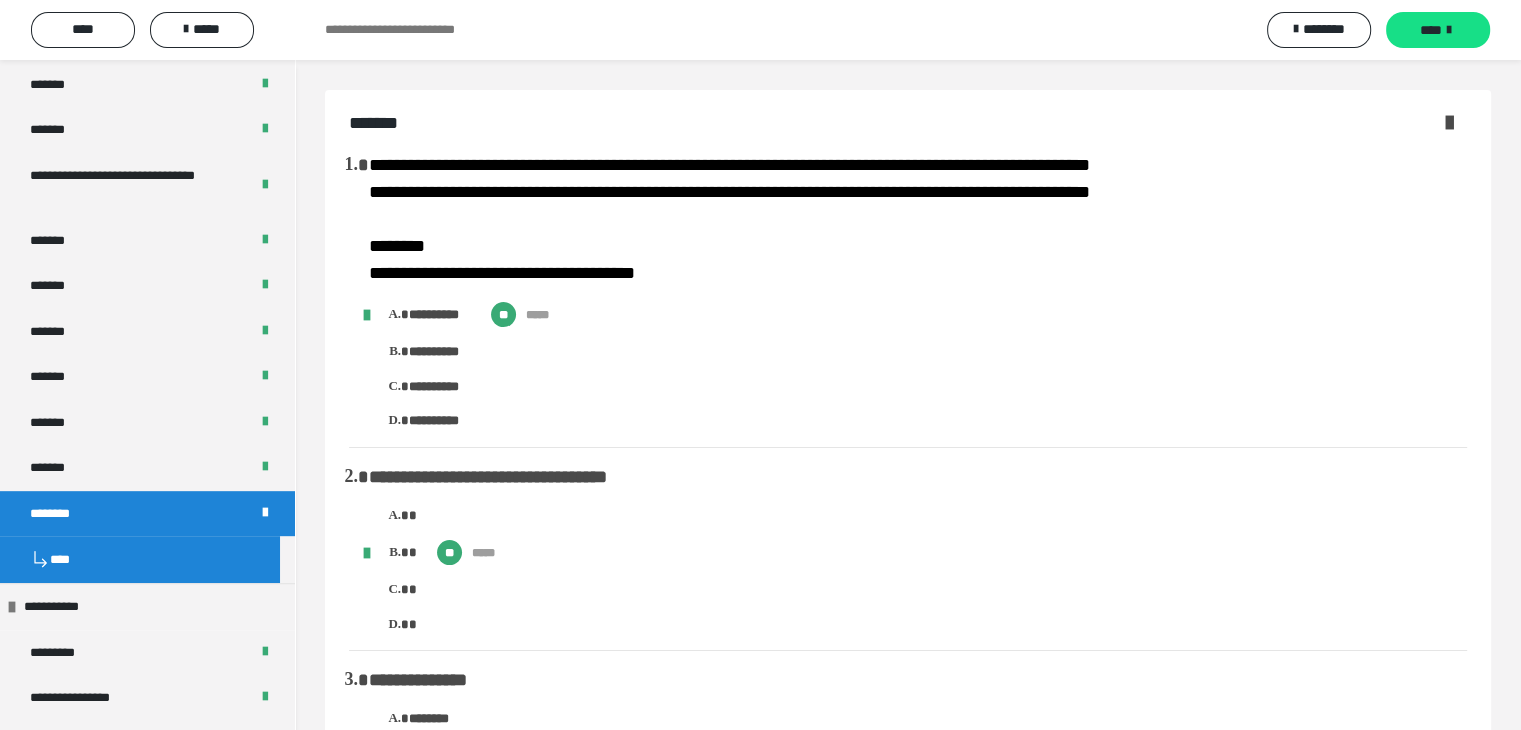 drag, startPoint x: 1404, startPoint y: 36, endPoint x: 1373, endPoint y: 73, distance: 48.270073 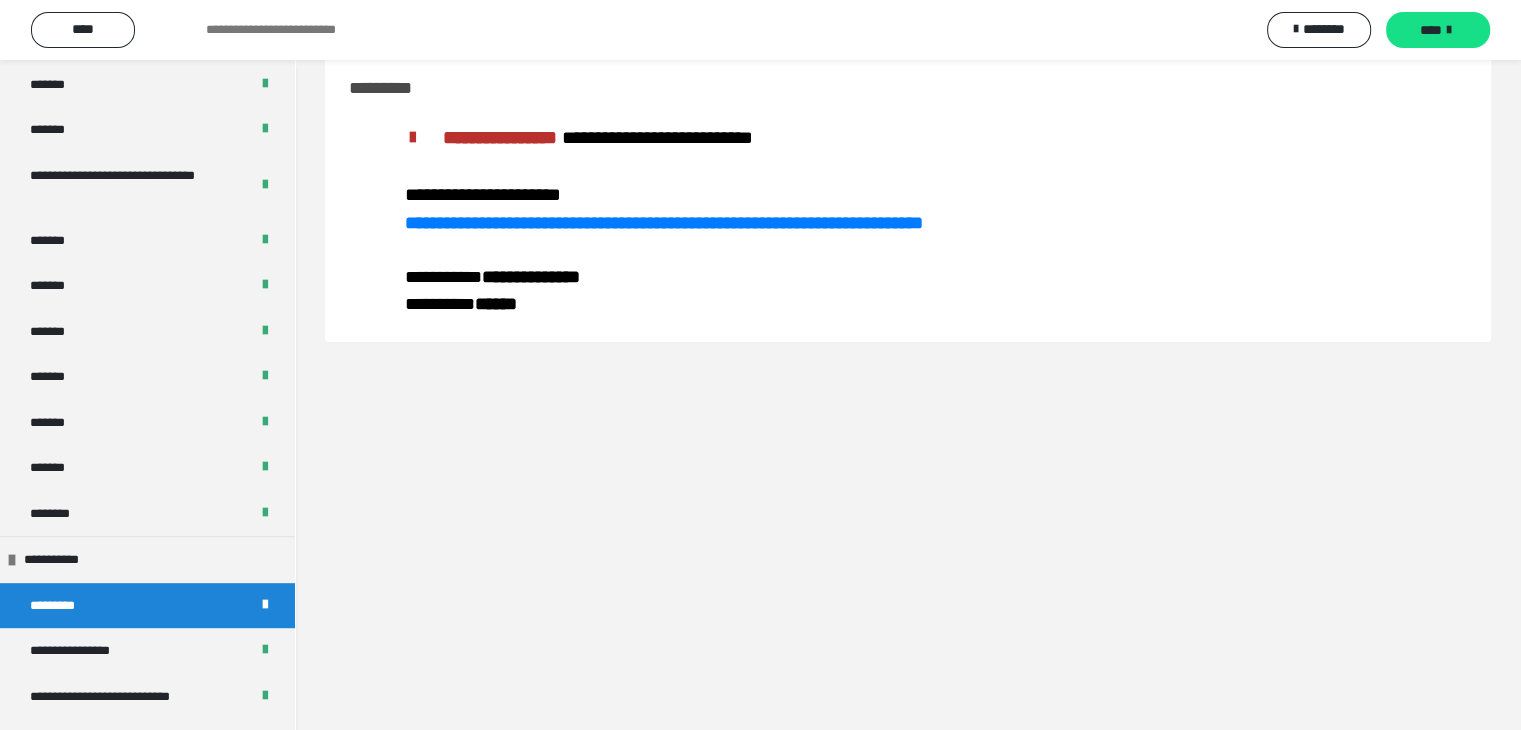 scroll, scrollTop: 60, scrollLeft: 0, axis: vertical 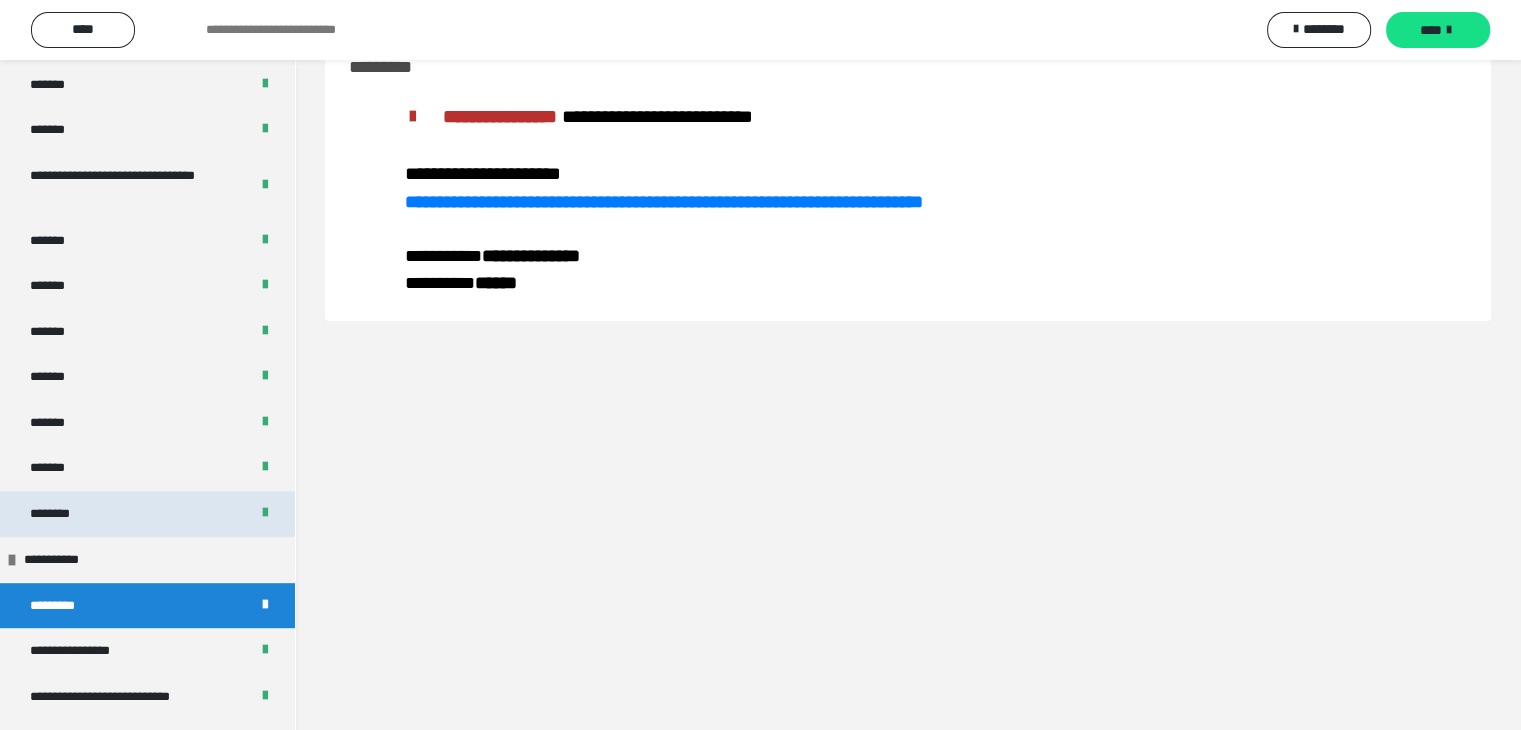 click on "********" at bounding box center (147, 514) 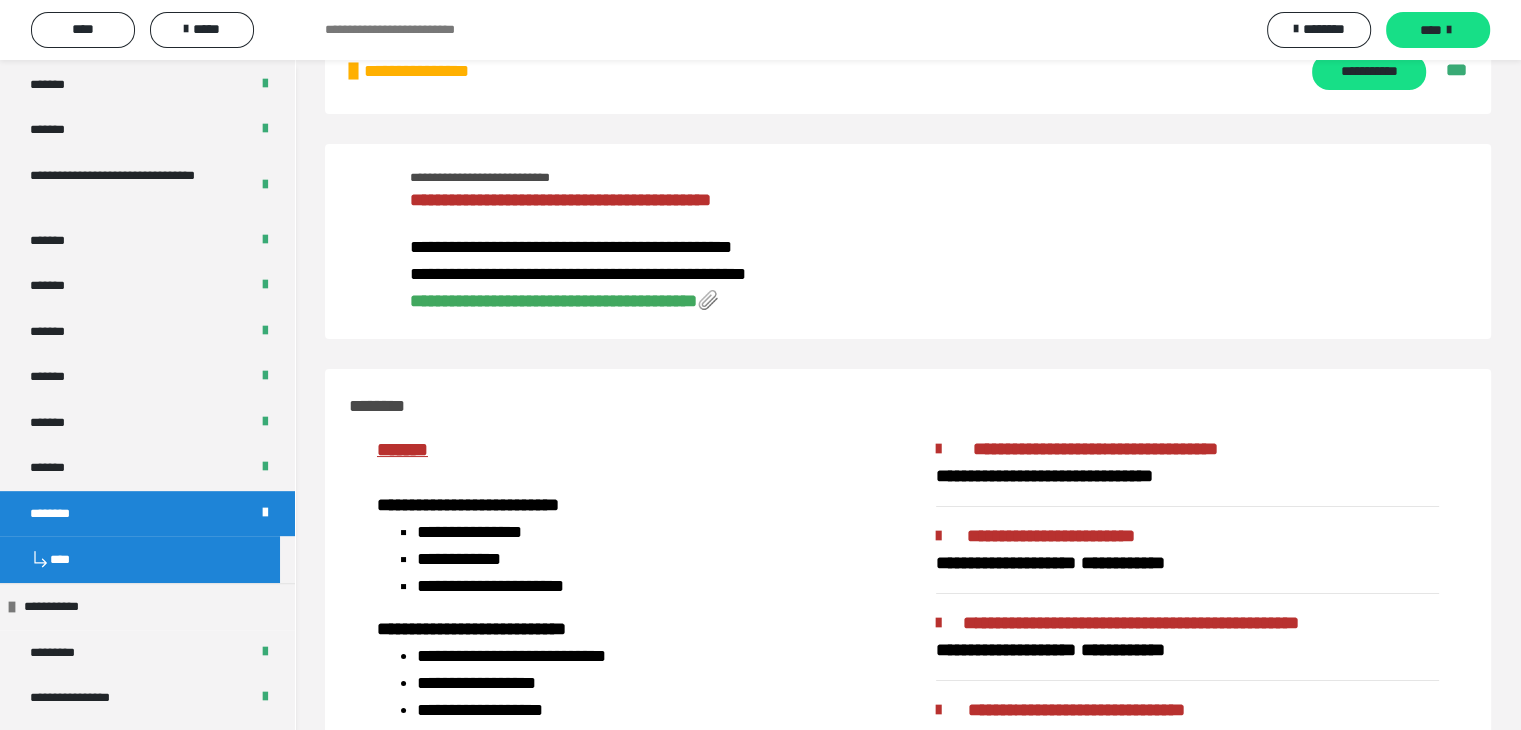 click on "**********" at bounding box center (553, 301) 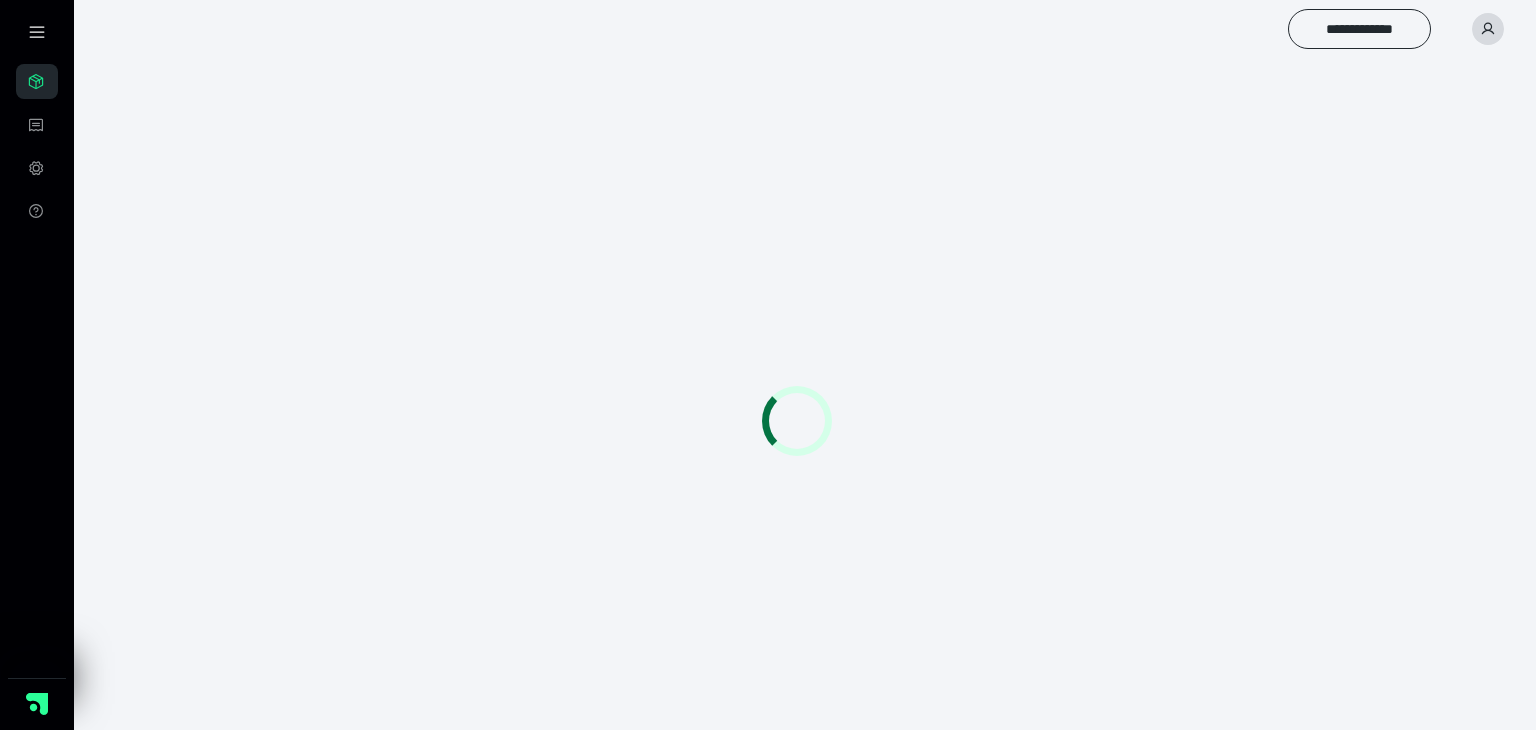 scroll, scrollTop: 0, scrollLeft: 0, axis: both 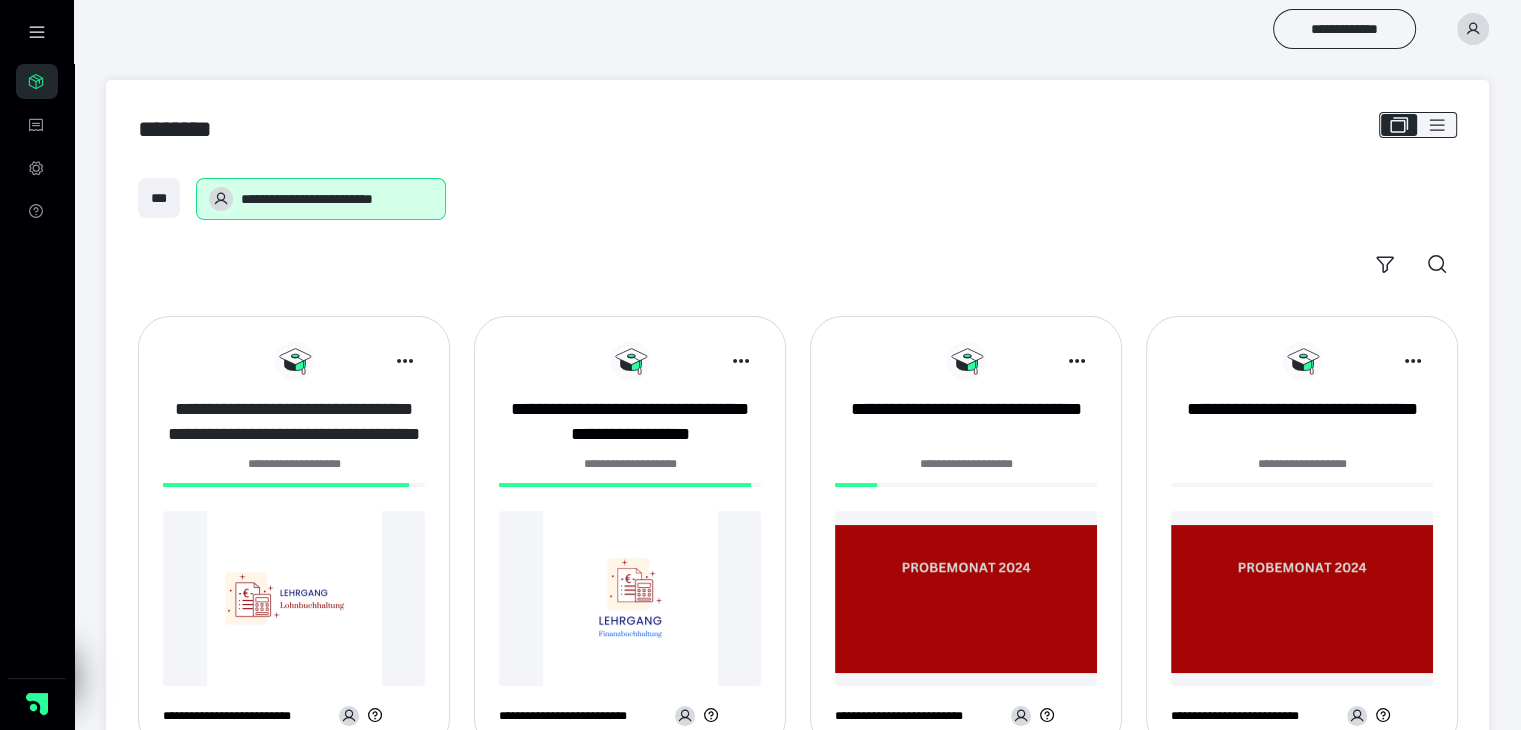 click on "**********" at bounding box center [294, 422] 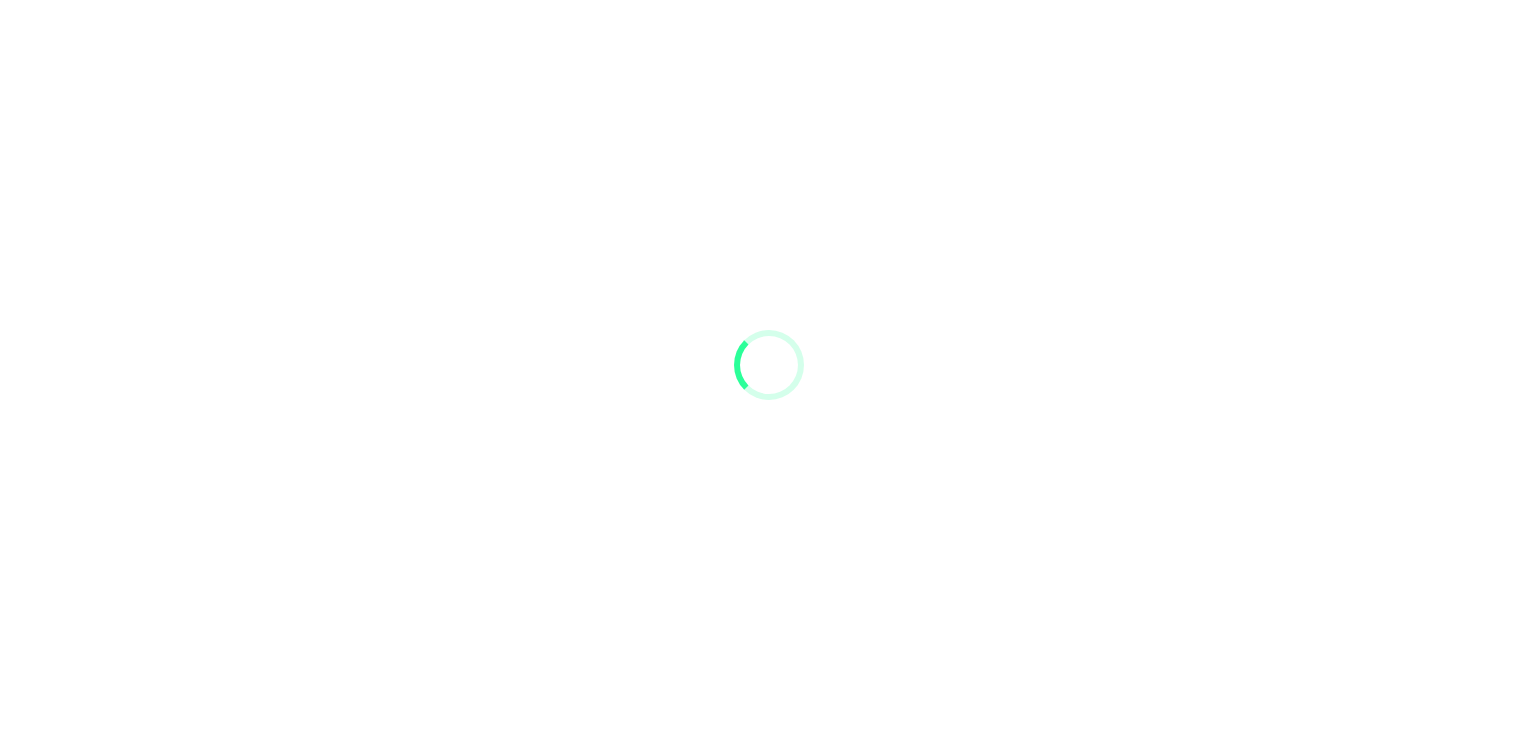 scroll, scrollTop: 0, scrollLeft: 0, axis: both 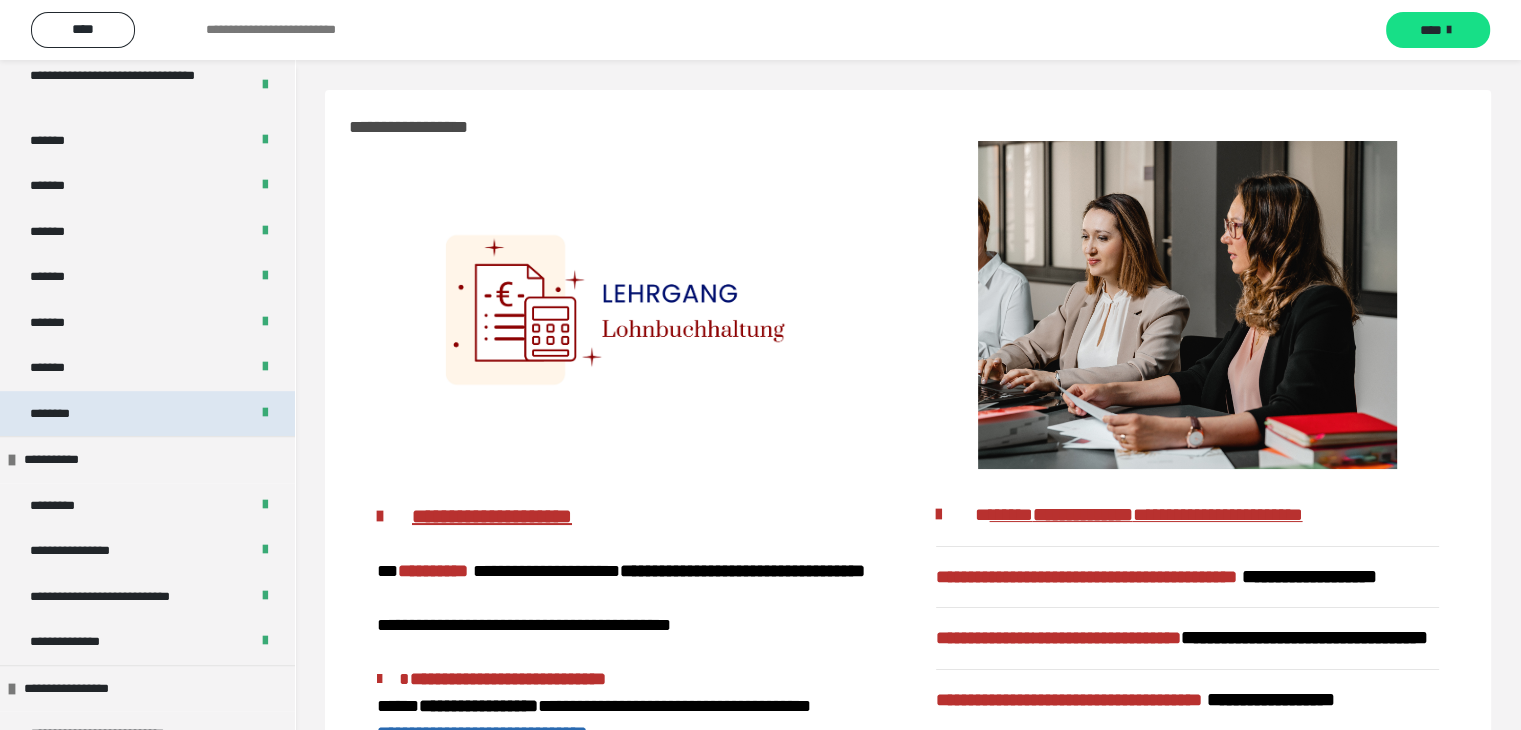 click on "********" at bounding box center (147, 414) 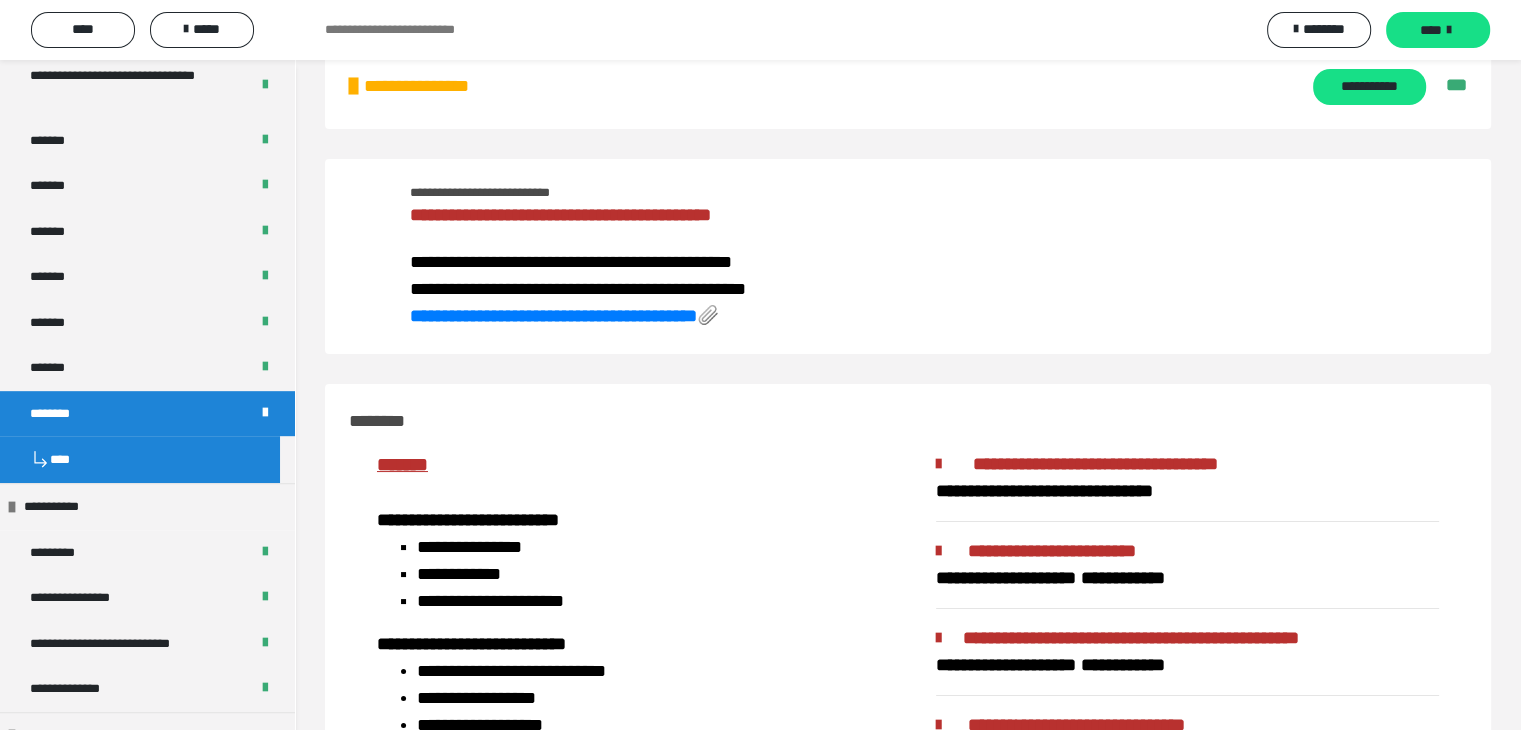 scroll, scrollTop: 0, scrollLeft: 0, axis: both 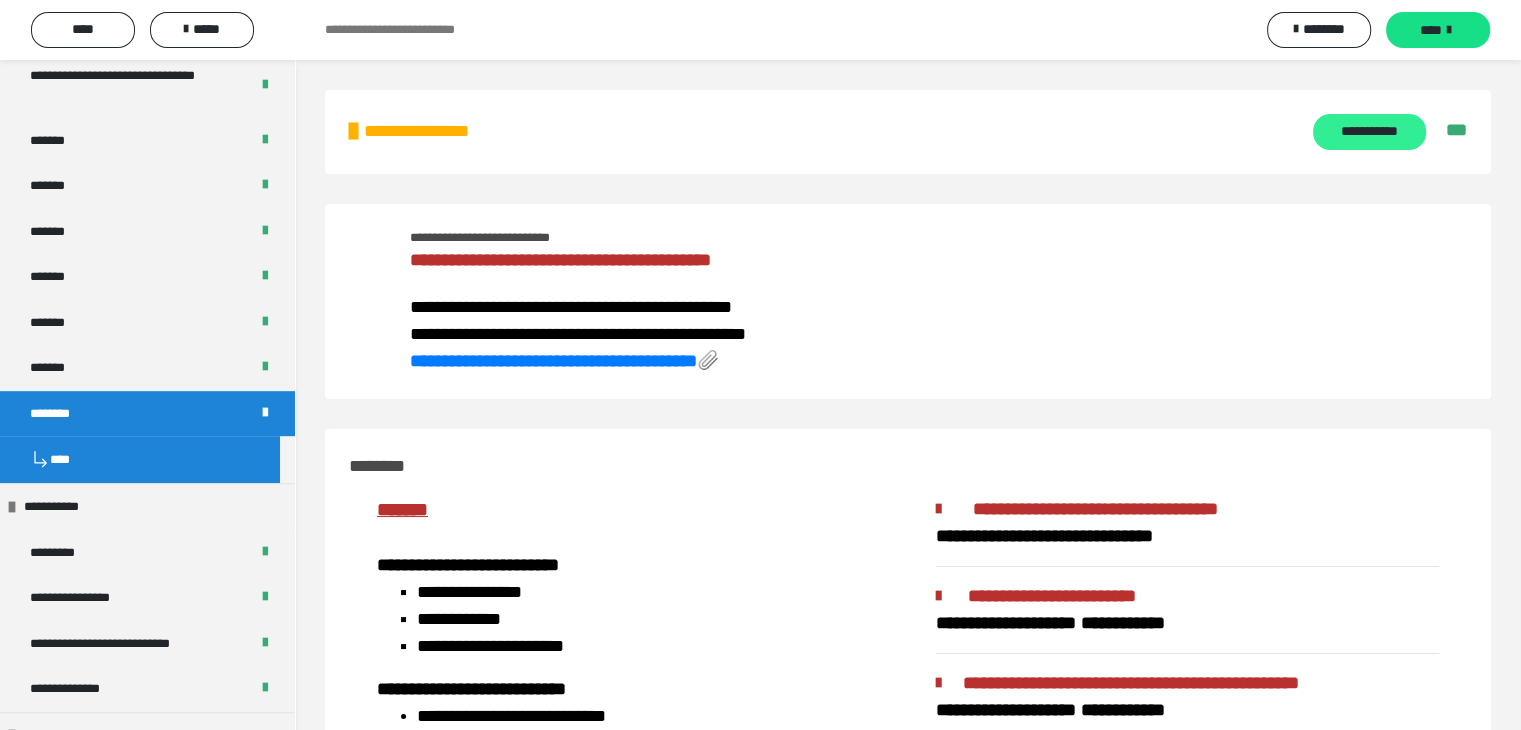 click on "**********" at bounding box center (1369, 132) 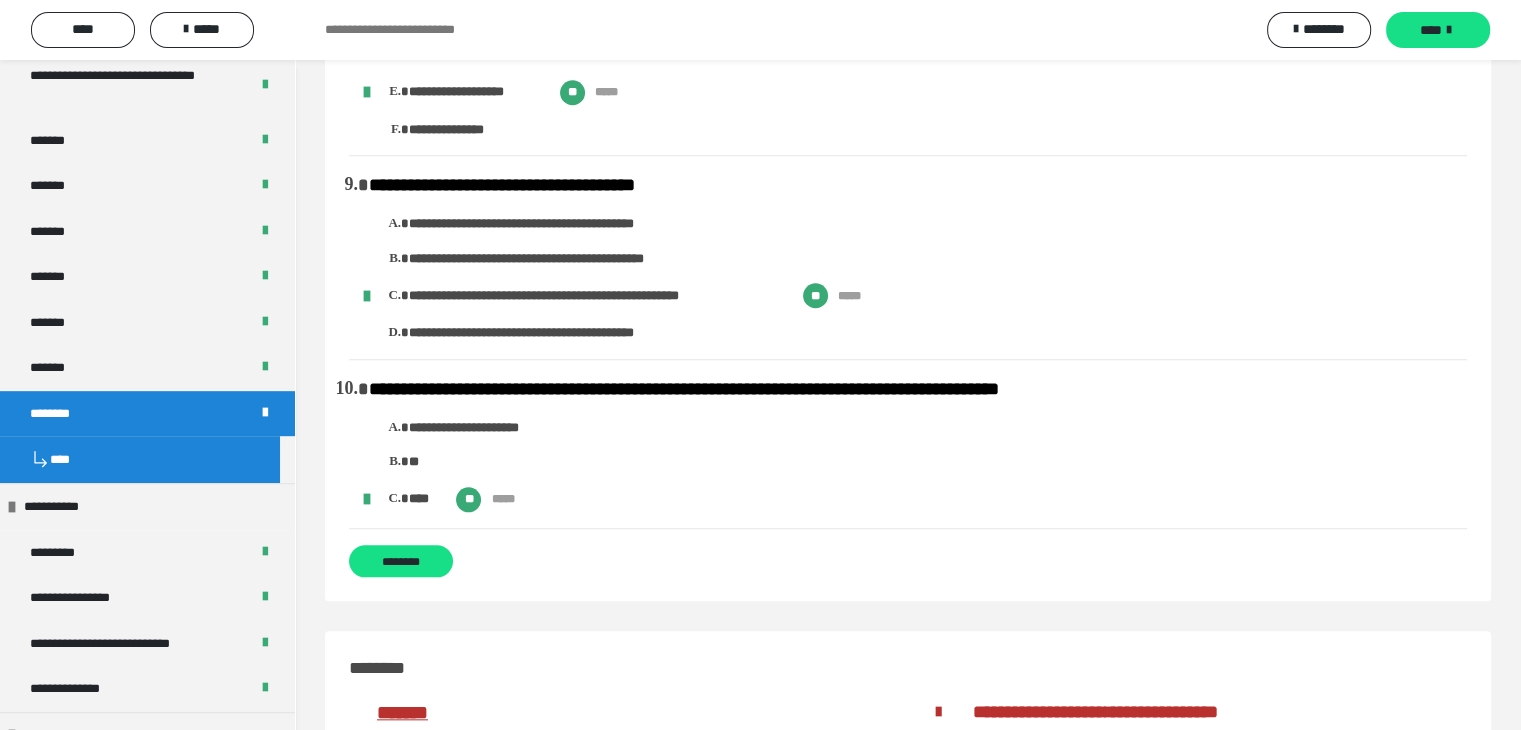 scroll, scrollTop: 1900, scrollLeft: 0, axis: vertical 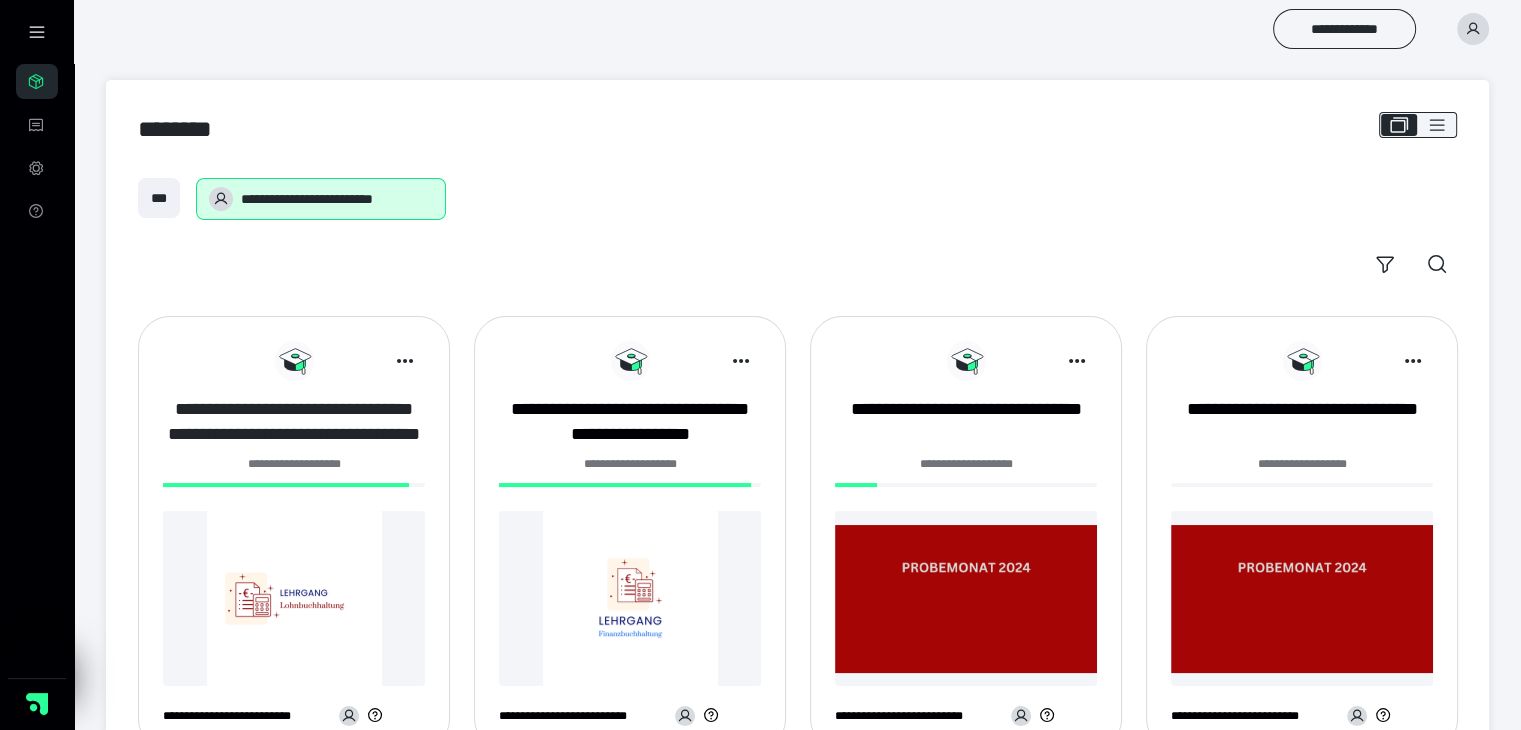 click on "**********" at bounding box center [294, 422] 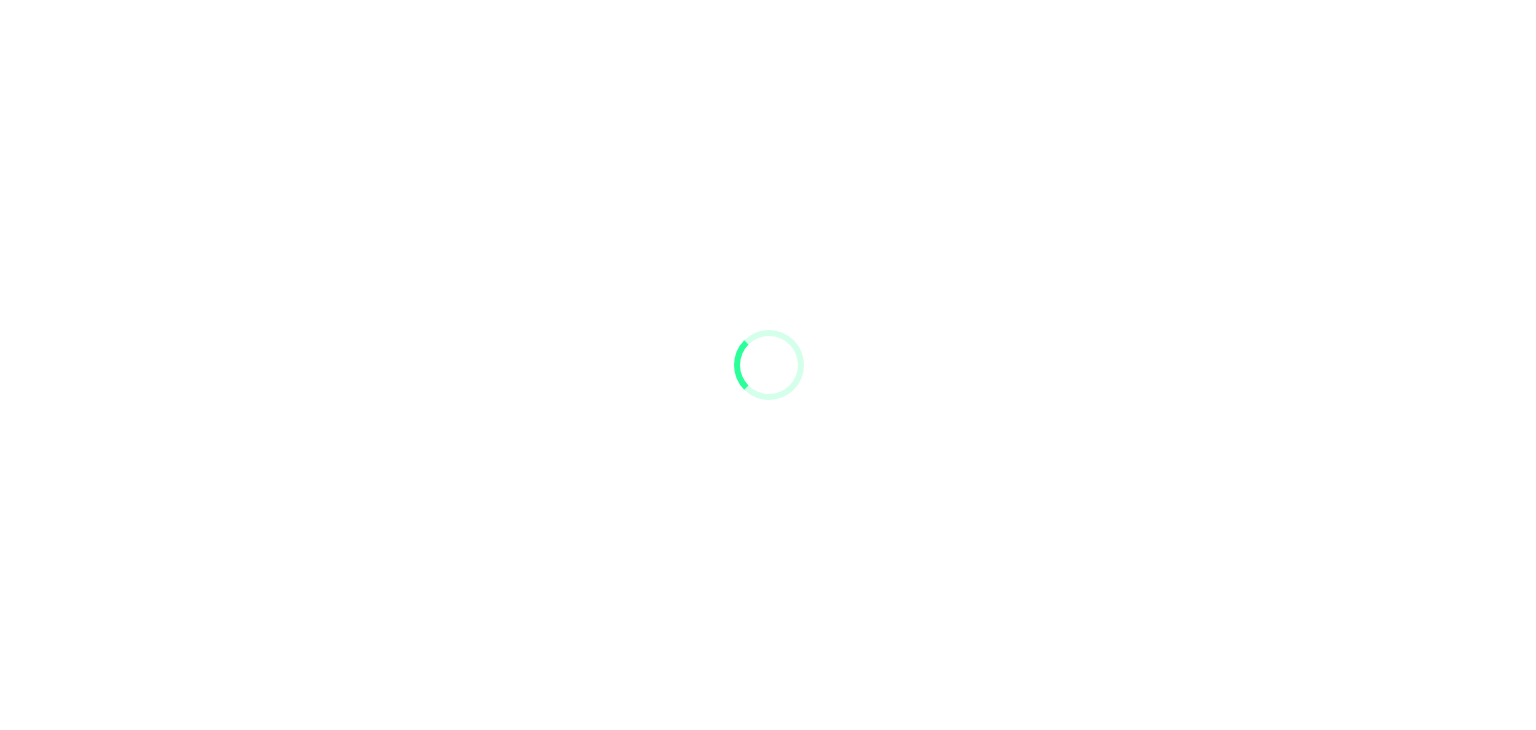 scroll, scrollTop: 0, scrollLeft: 0, axis: both 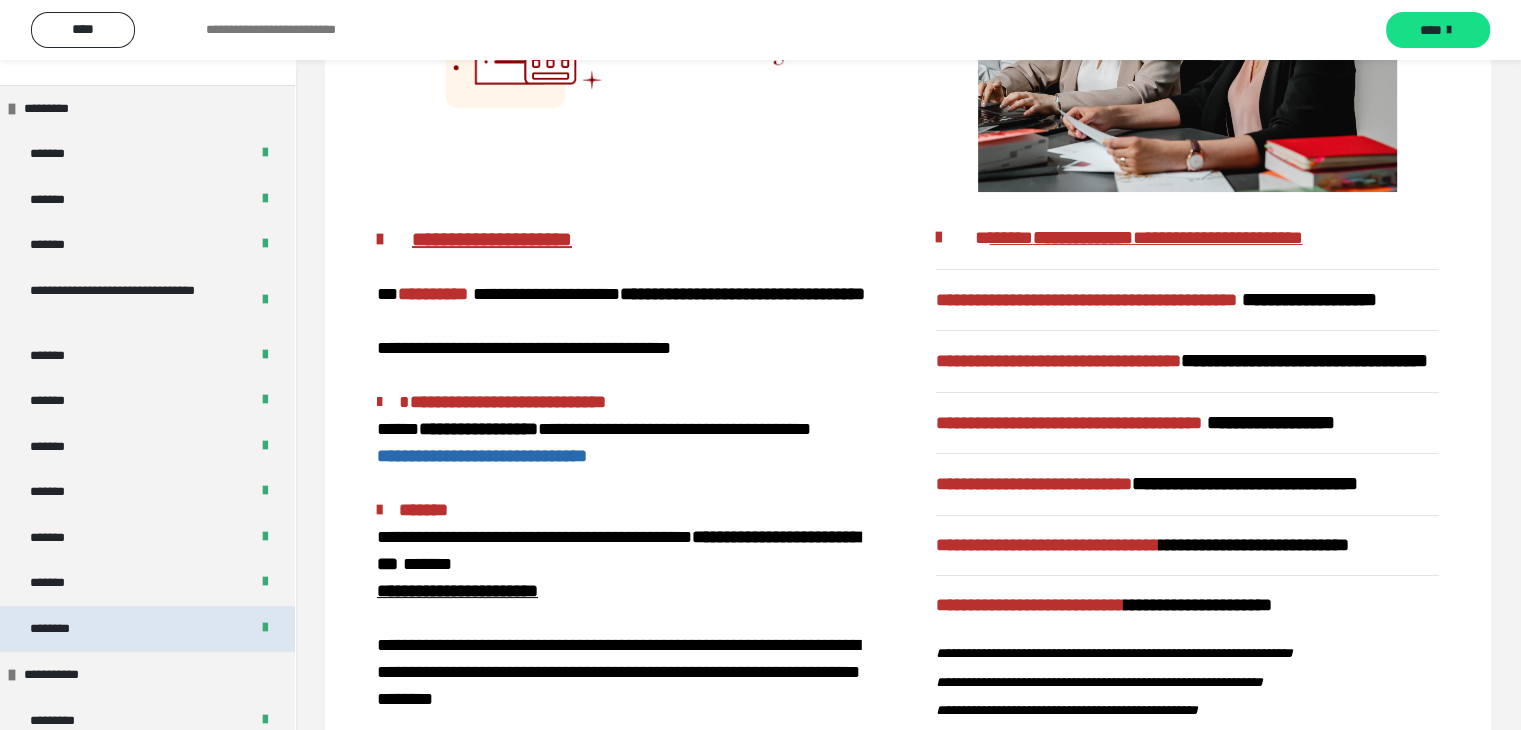 drag, startPoint x: 168, startPoint y: 625, endPoint x: 184, endPoint y: 629, distance: 16.492422 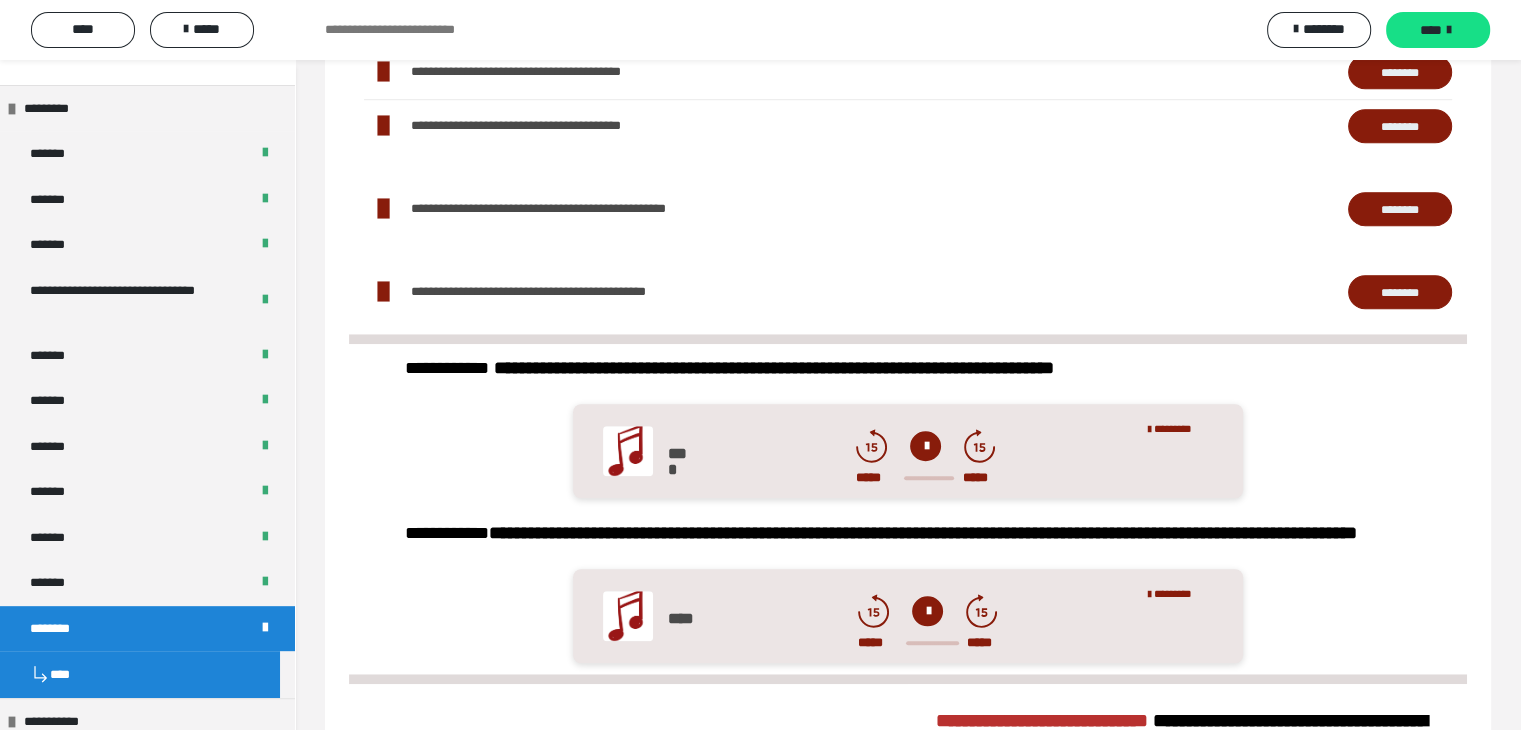 scroll, scrollTop: 1716, scrollLeft: 0, axis: vertical 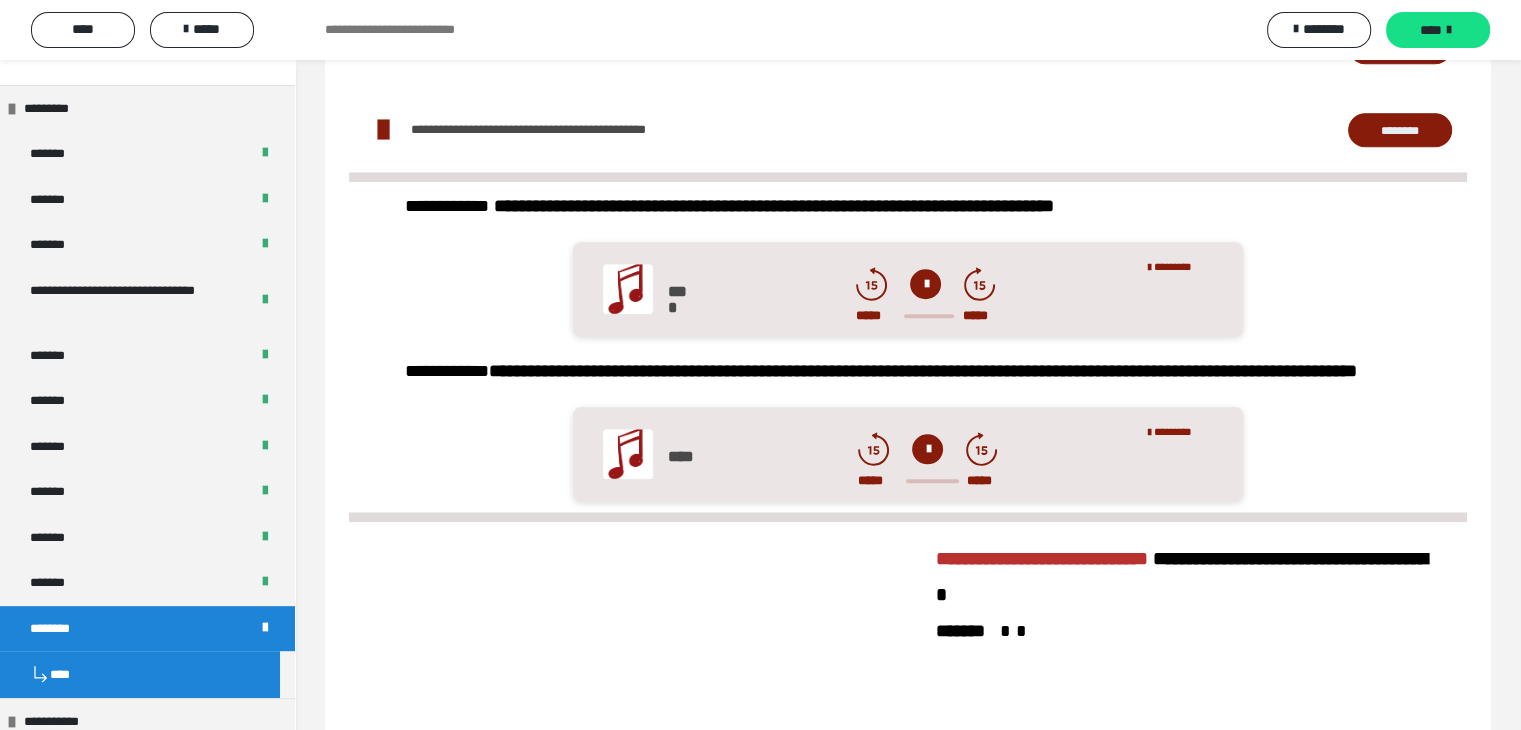 click at bounding box center [925, 284] 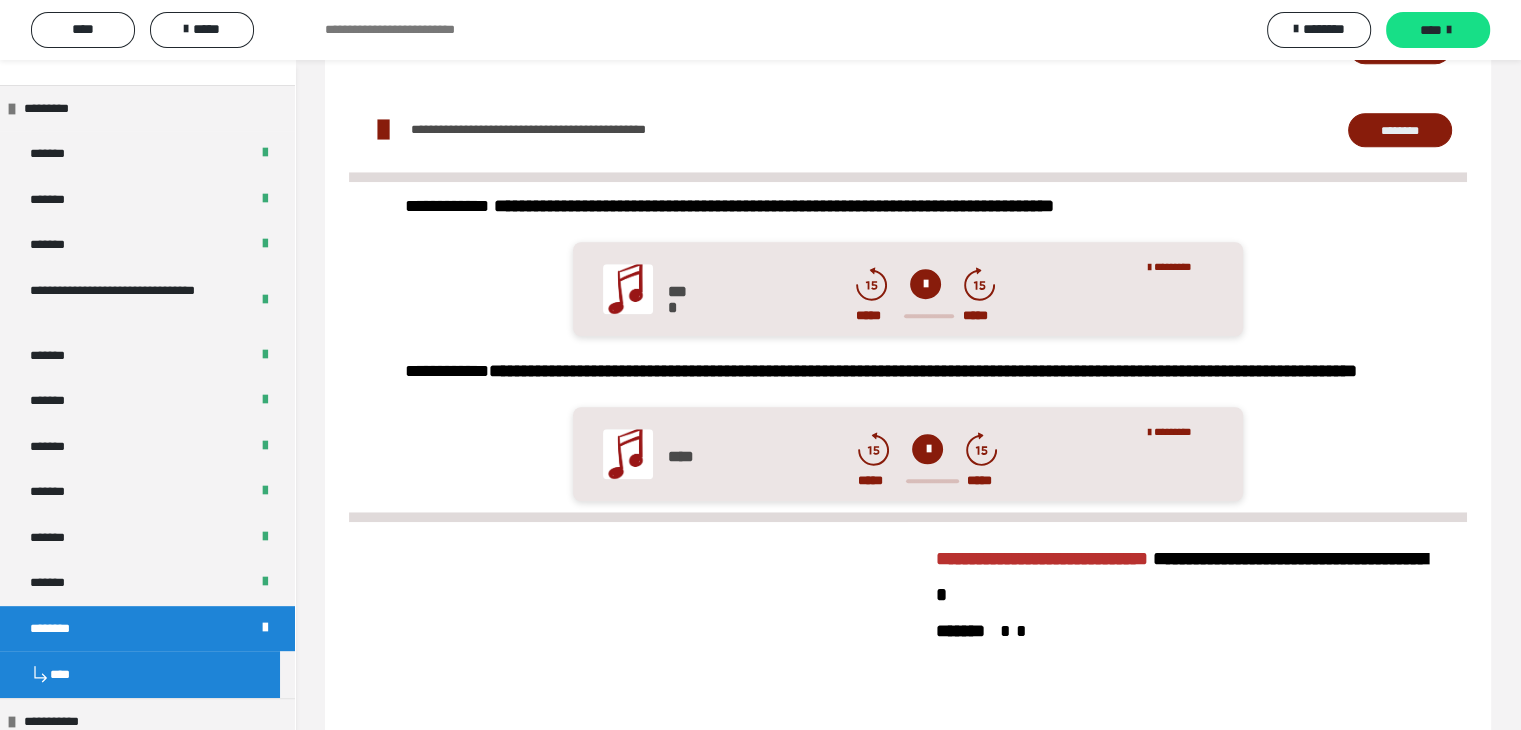 click on "**********" at bounding box center [1187, 715] 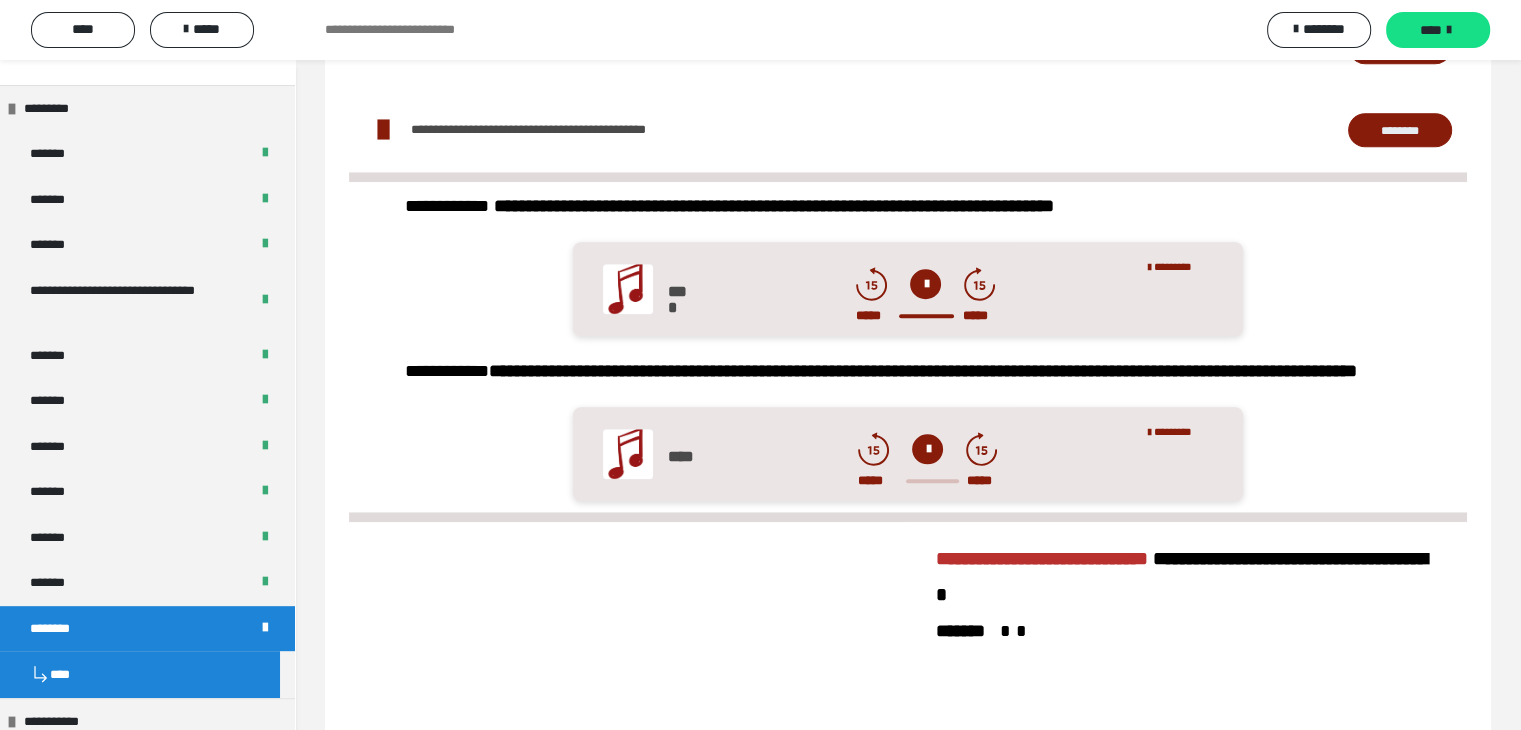 click at bounding box center (927, 449) 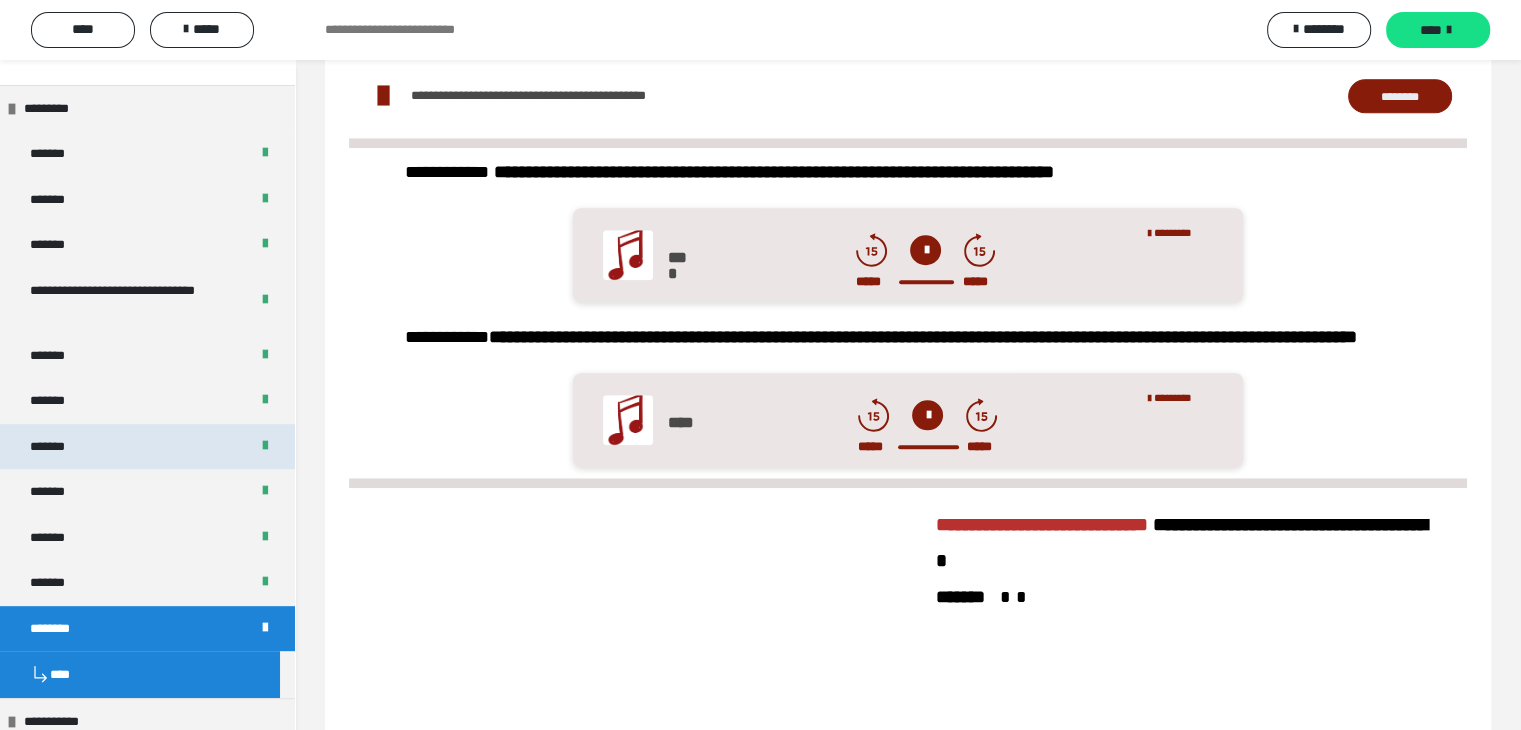 scroll, scrollTop: 1745, scrollLeft: 0, axis: vertical 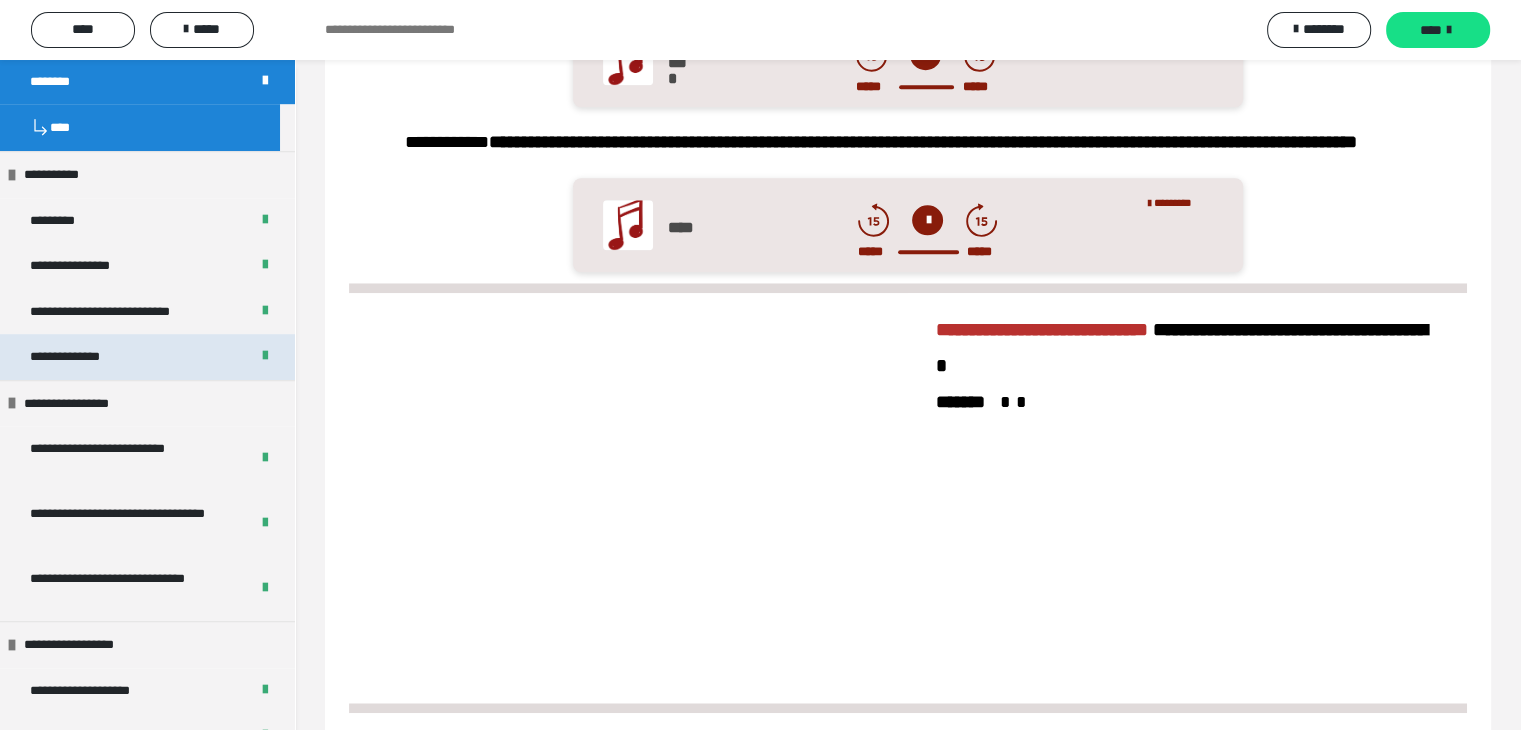 click on "**********" at bounding box center [89, 357] 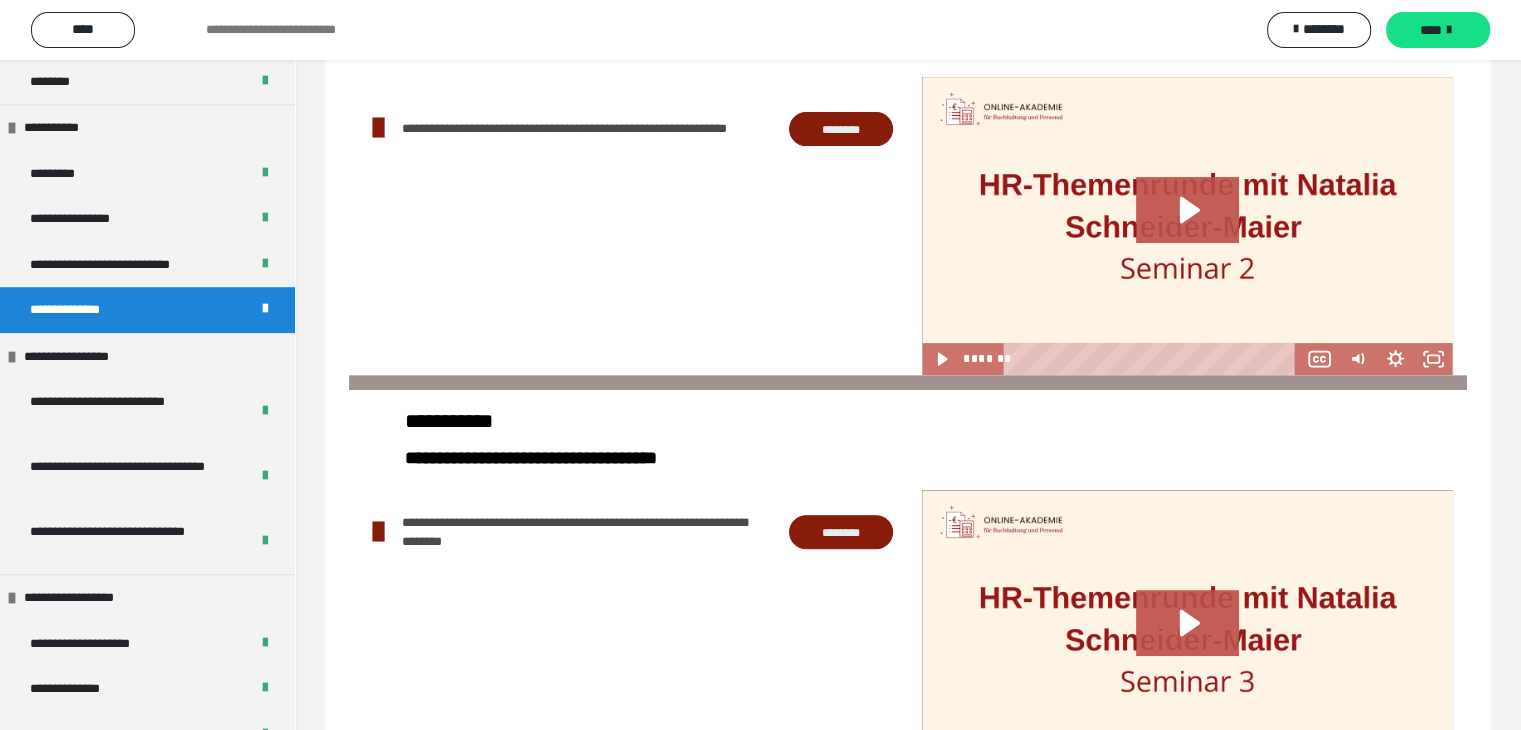 scroll, scrollTop: 788, scrollLeft: 0, axis: vertical 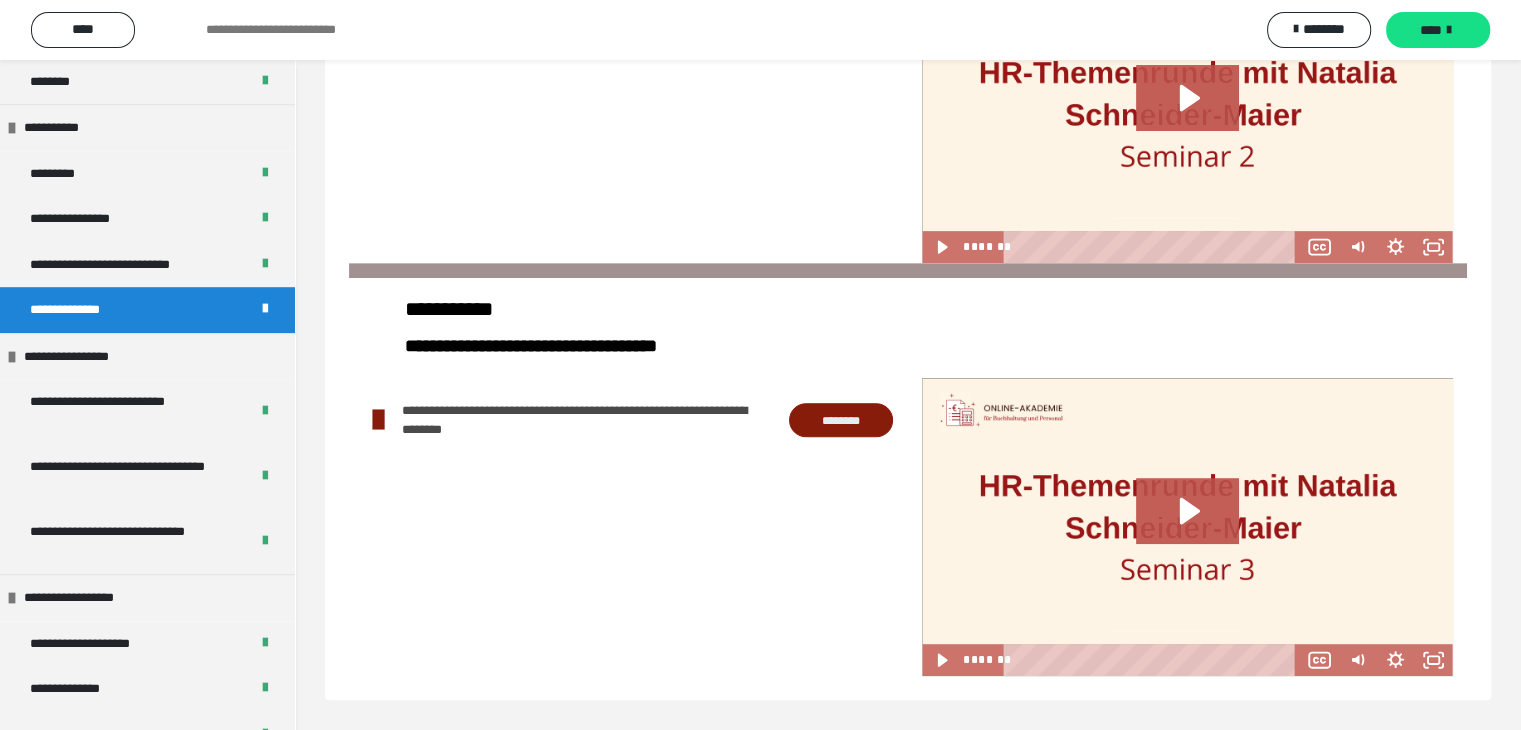 click on "********" at bounding box center [841, 420] 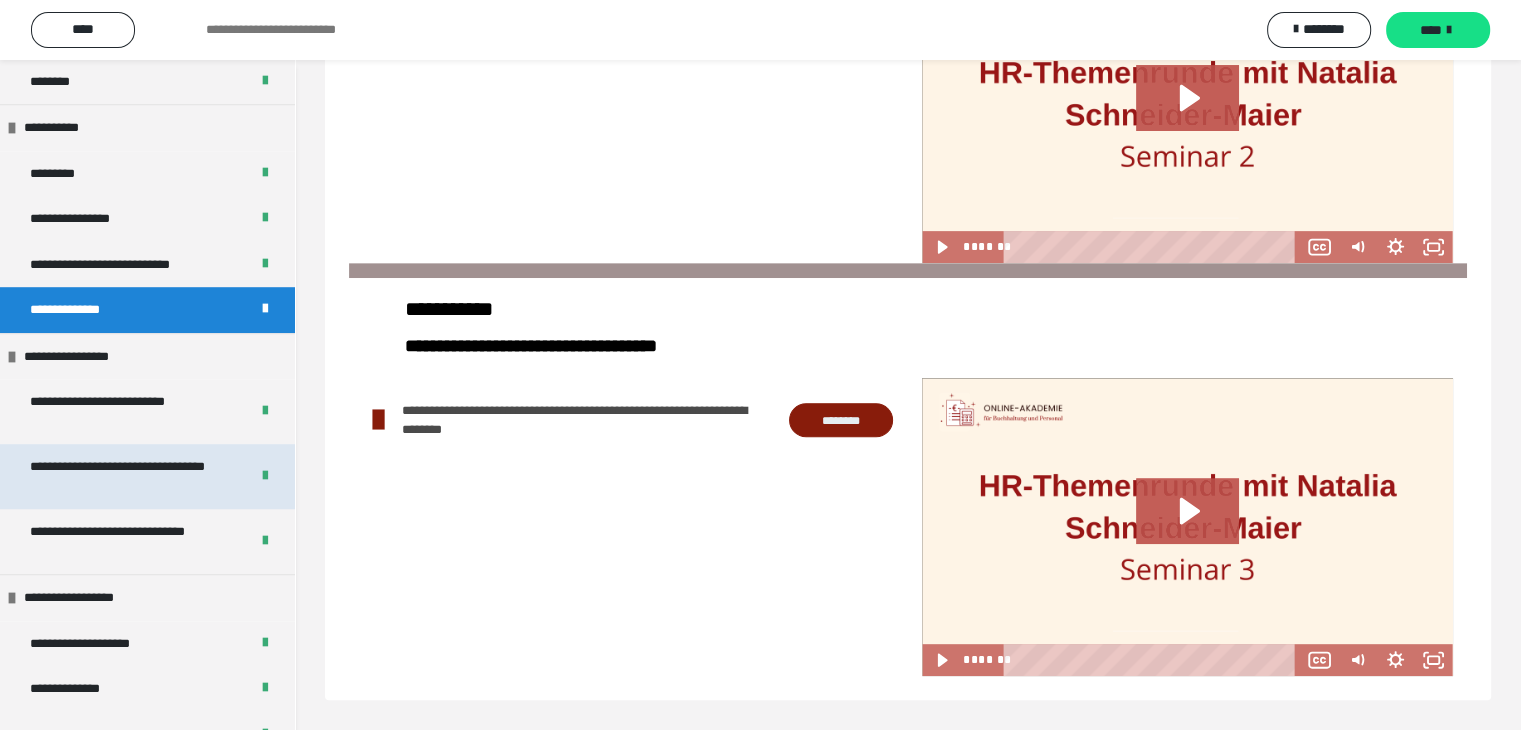 click on "**********" at bounding box center [124, 476] 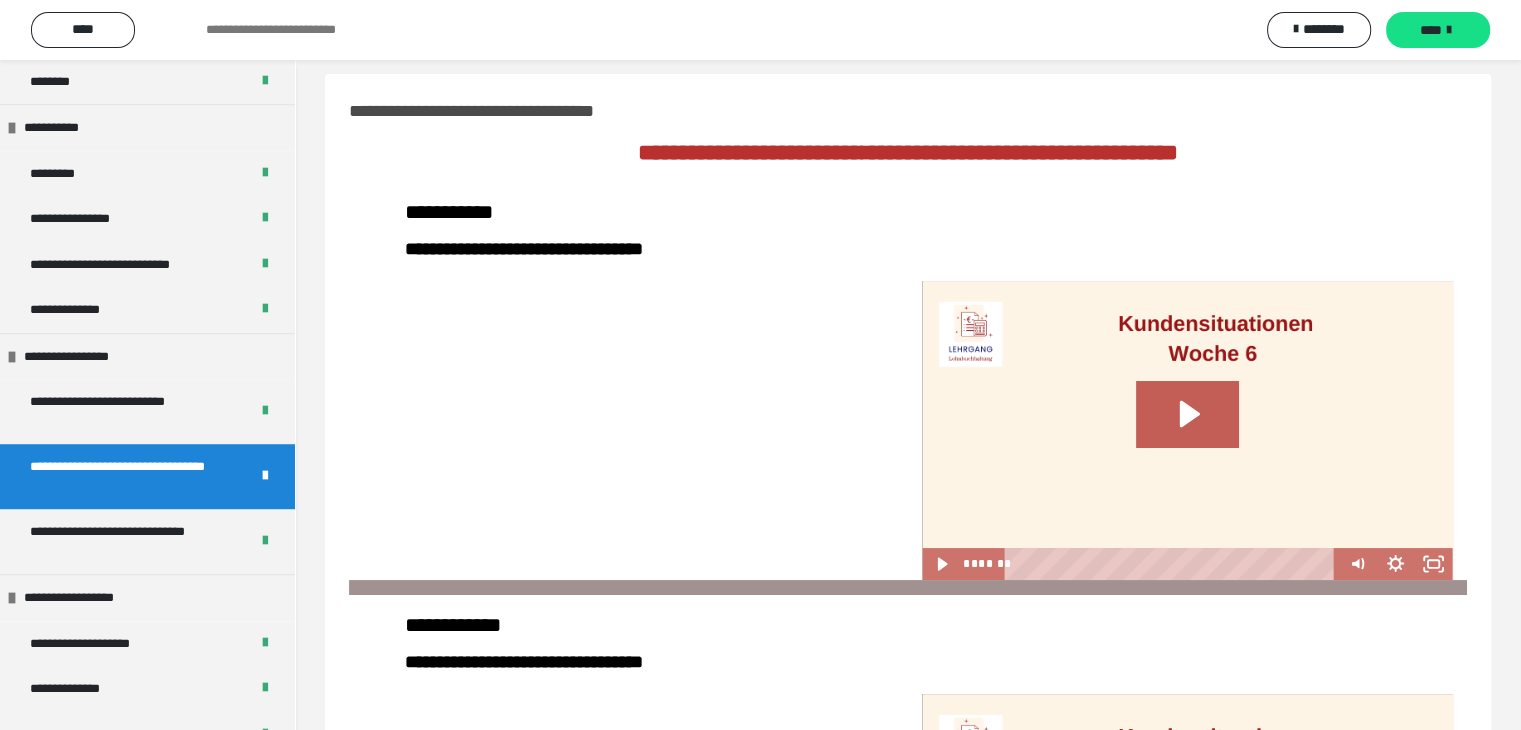 scroll, scrollTop: 0, scrollLeft: 0, axis: both 